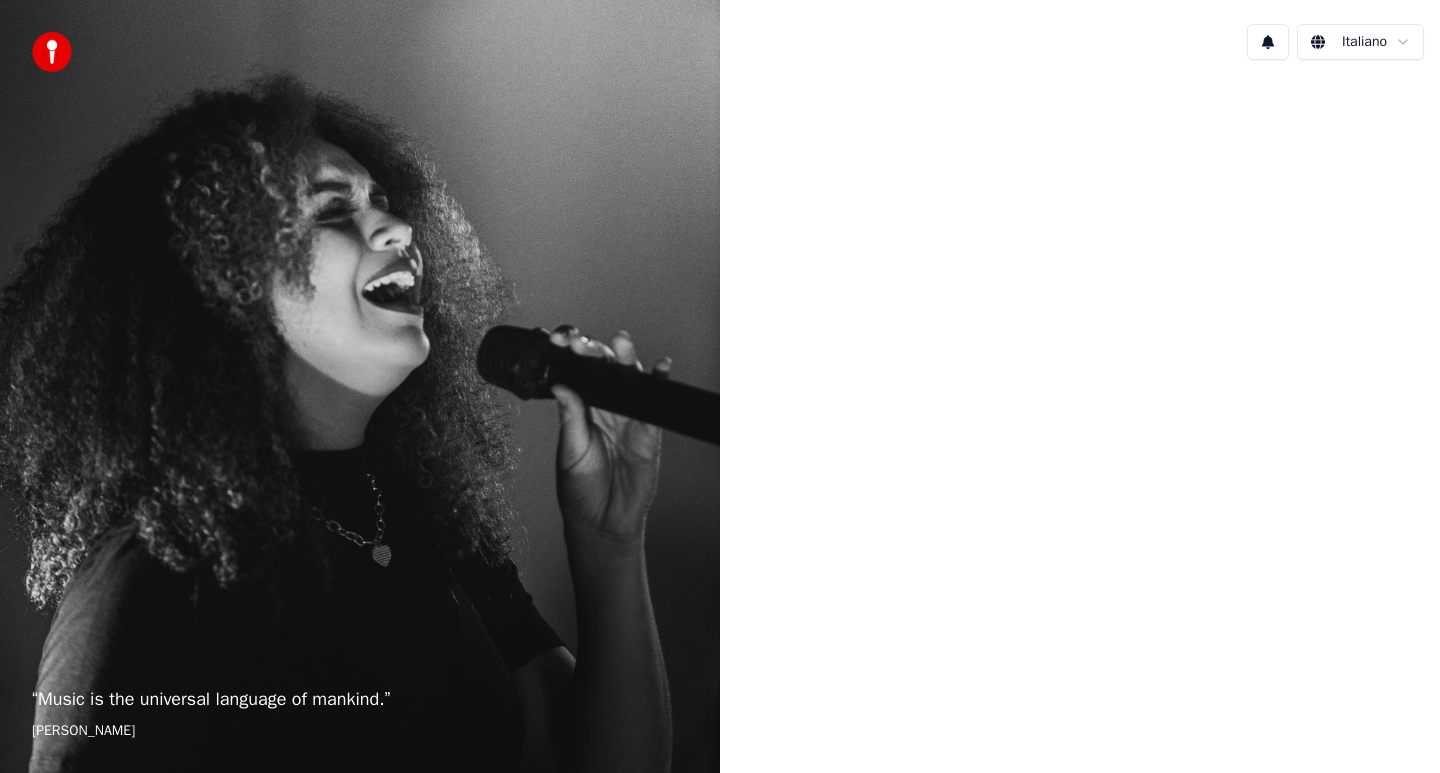 scroll, scrollTop: 0, scrollLeft: 0, axis: both 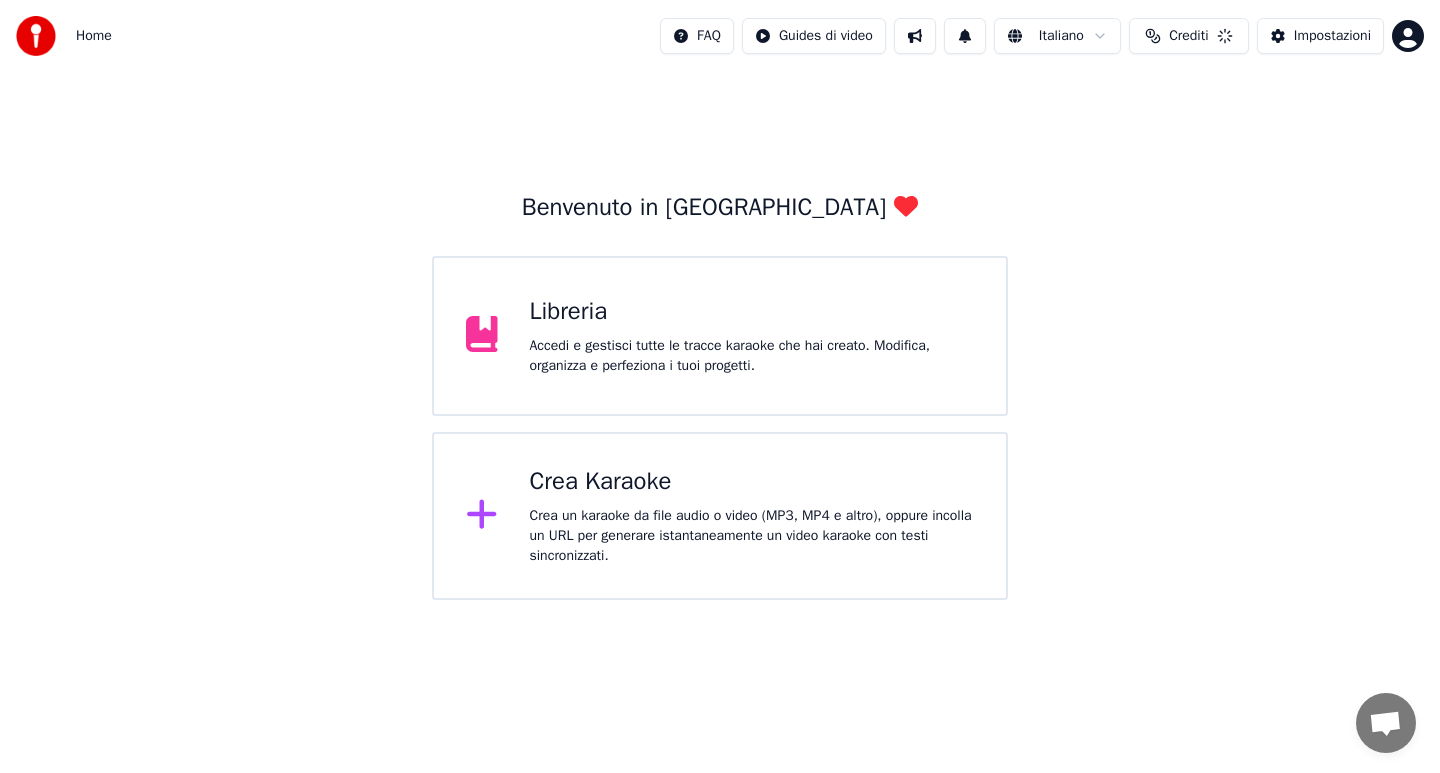 click on "Crea Karaoke" at bounding box center [752, 482] 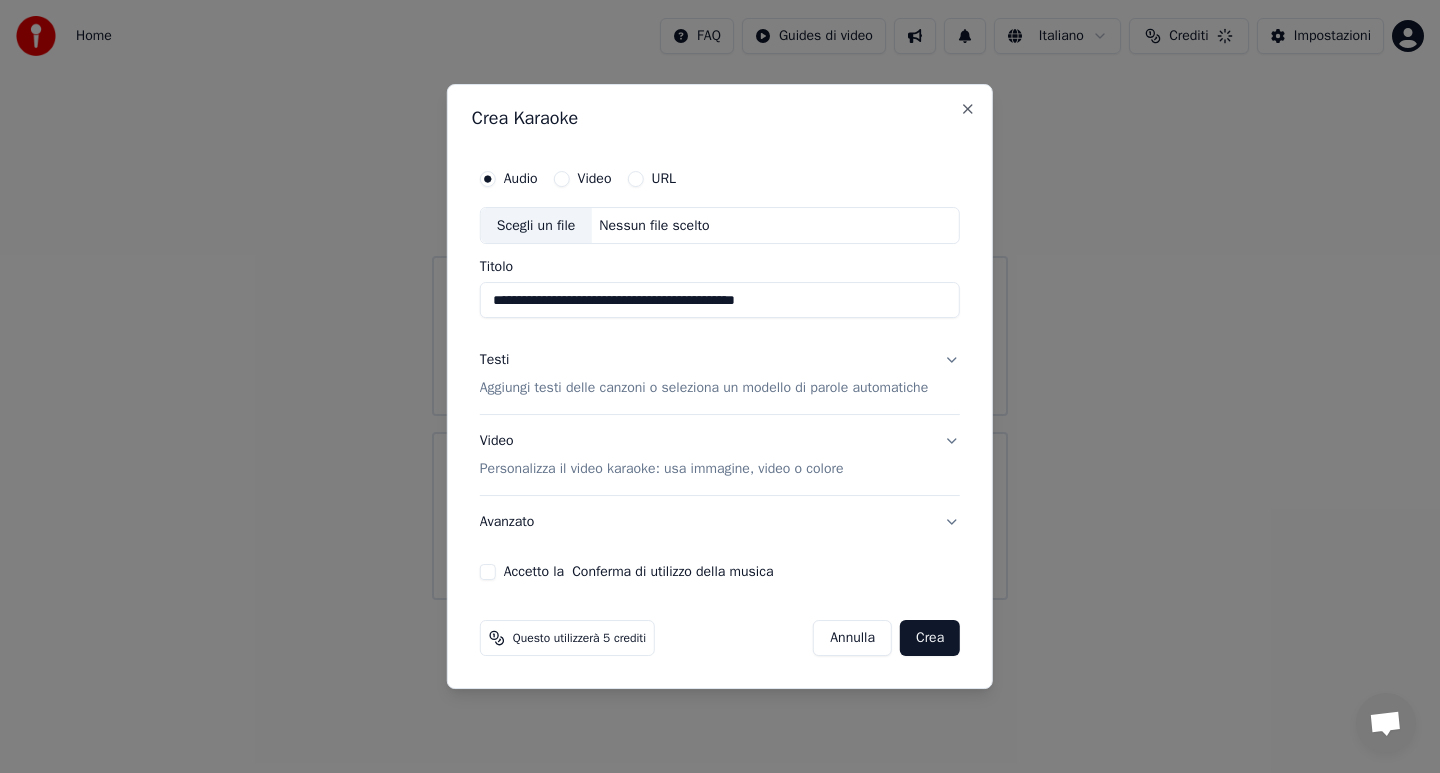 type on "**********" 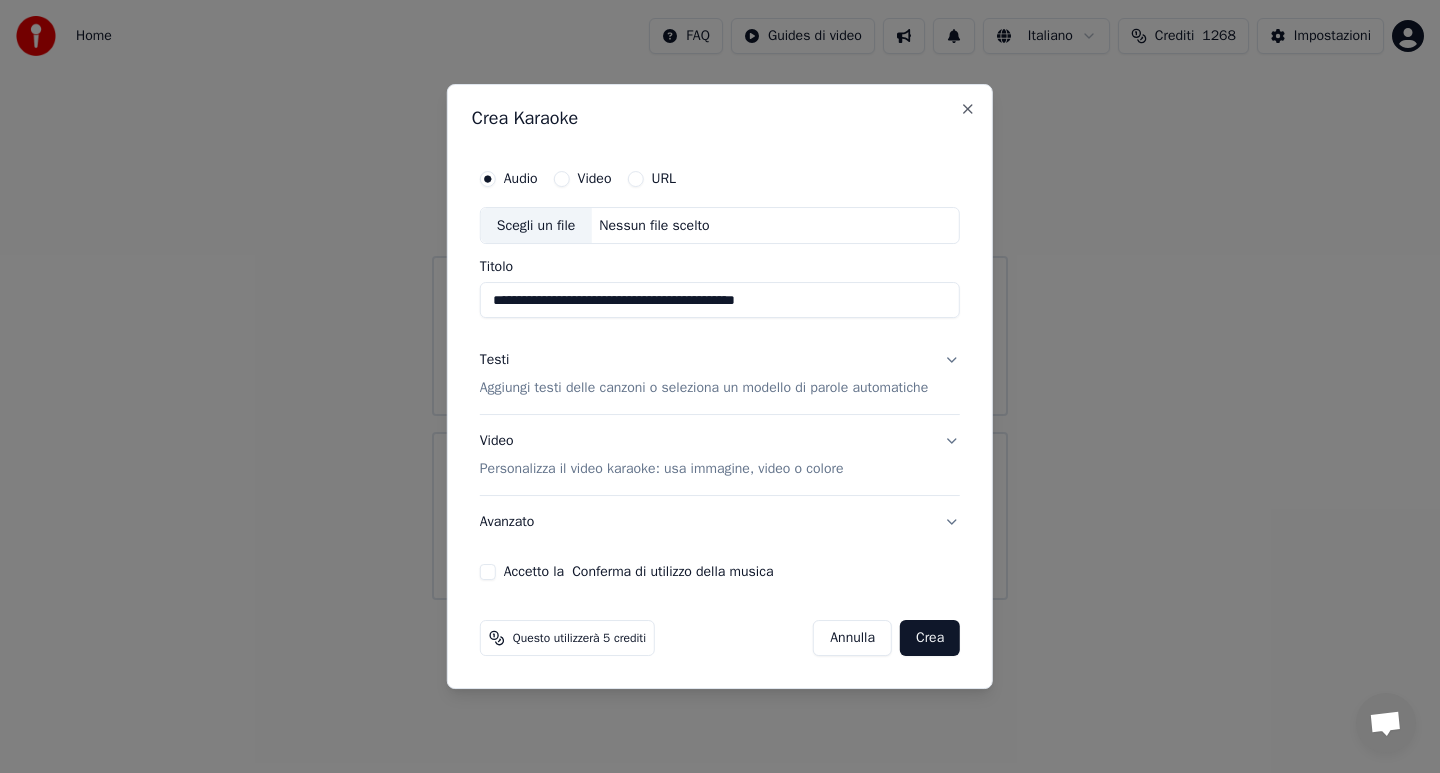 click on "Testi Aggiungi testi delle canzoni o seleziona un modello di parole automatiche" at bounding box center (720, 375) 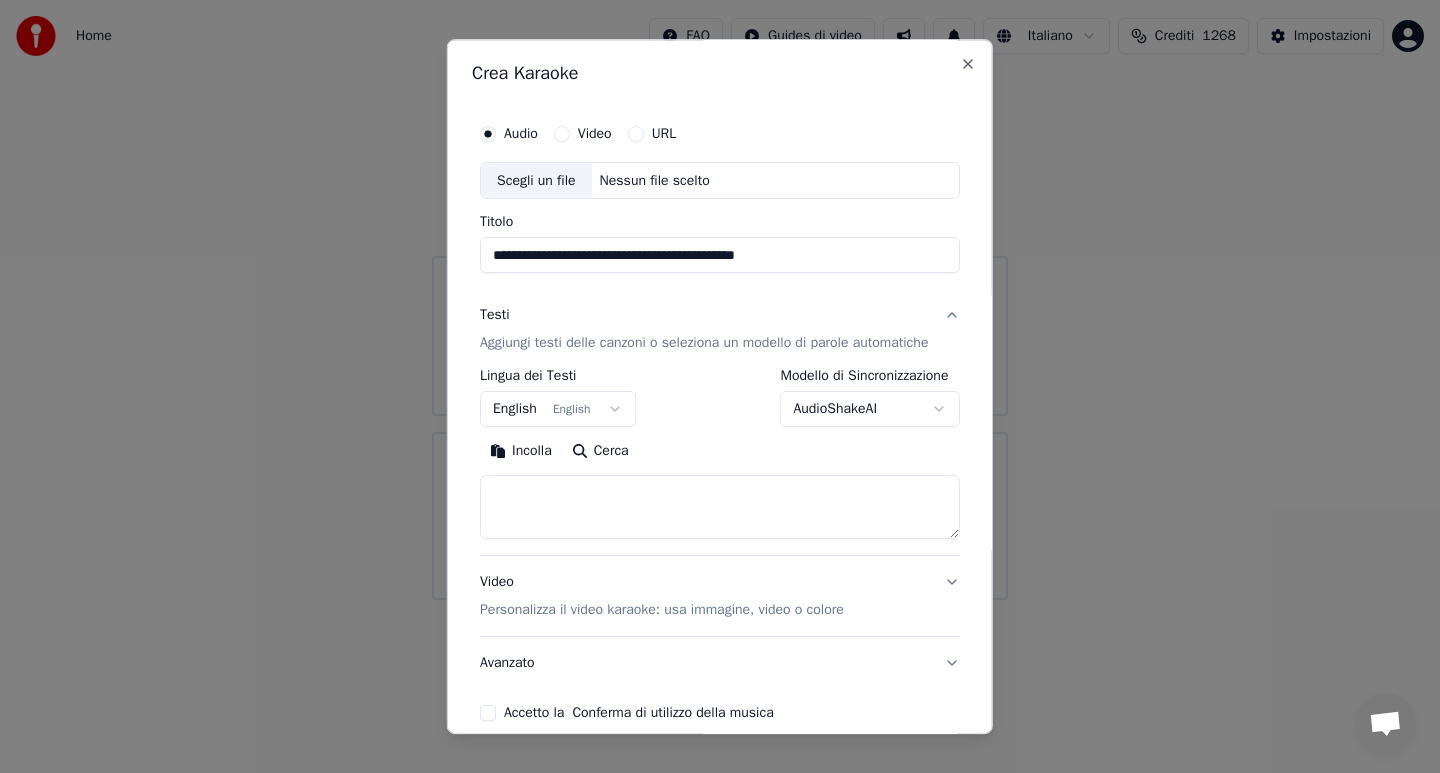 click on "Incolla" at bounding box center [521, 452] 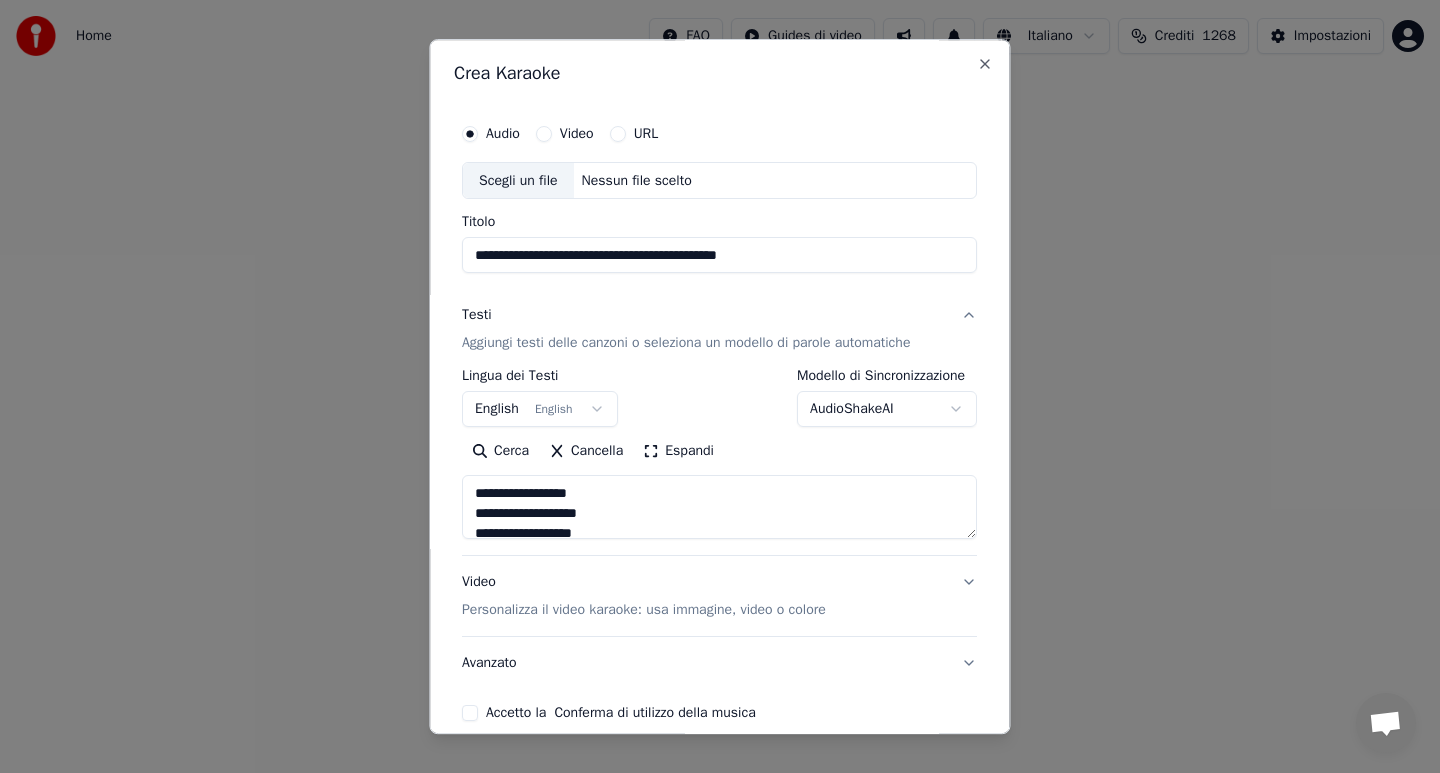 click on "Accetto la   Conferma di utilizzo della musica" at bounding box center (719, 714) 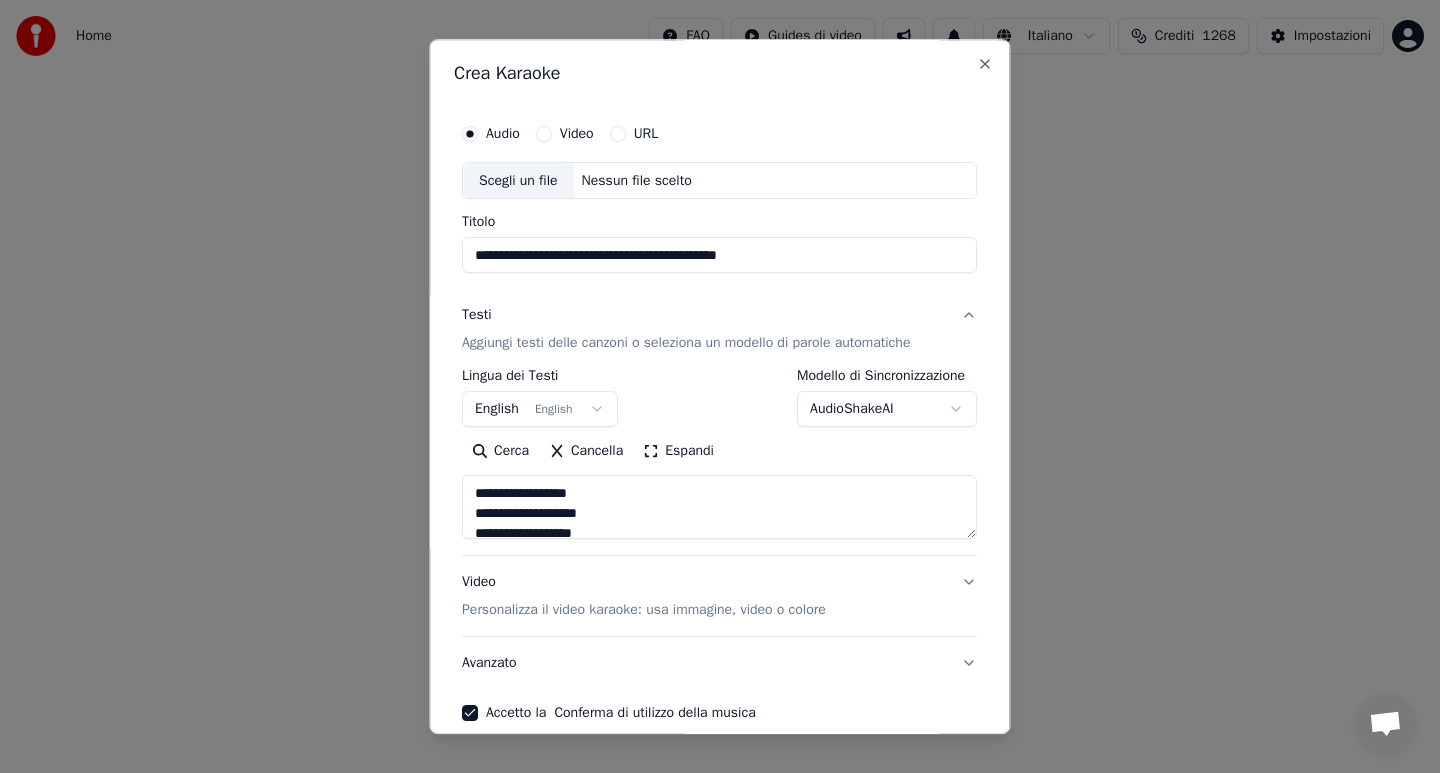 click on "**********" at bounding box center [719, 418] 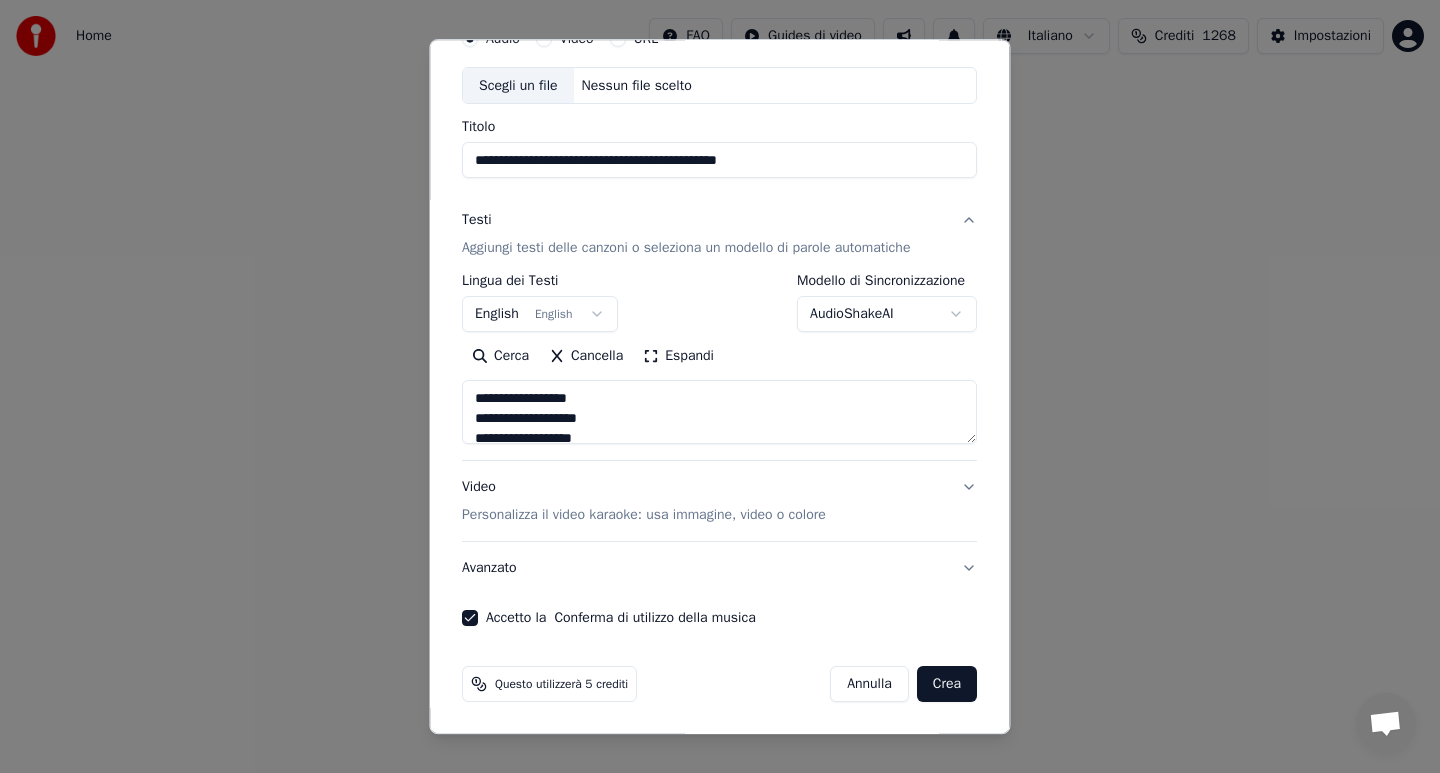 scroll, scrollTop: 96, scrollLeft: 0, axis: vertical 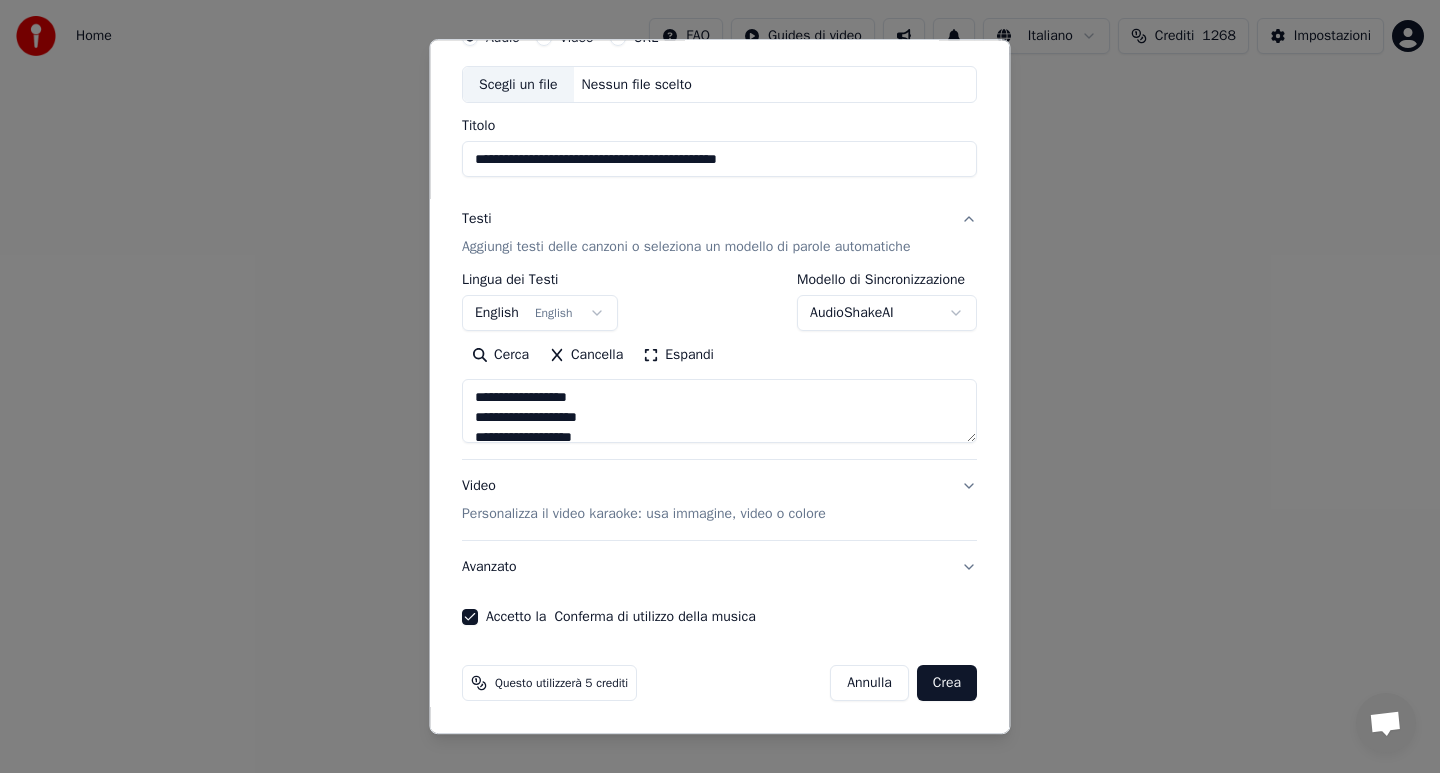click on "Crea" at bounding box center [947, 684] 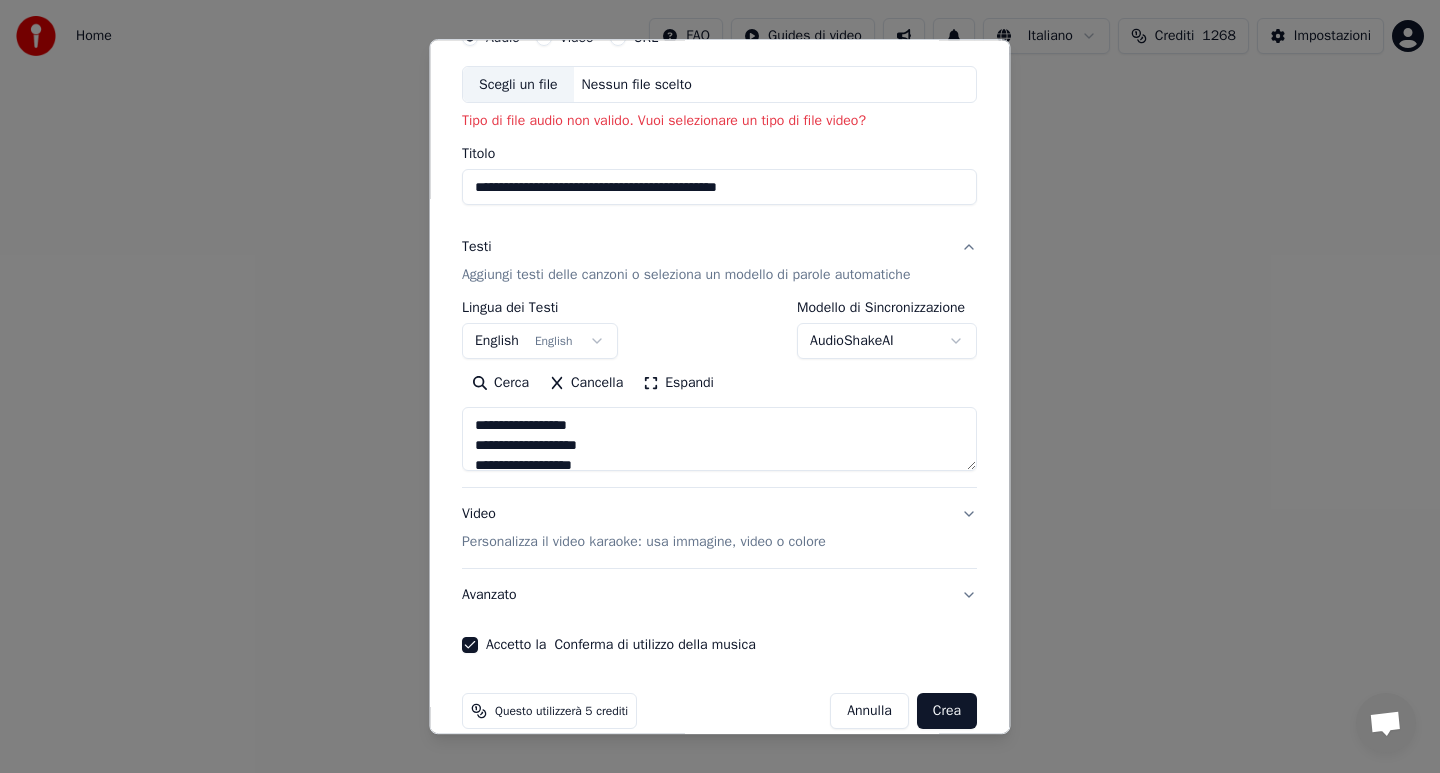 click on "**********" at bounding box center (719, 112) 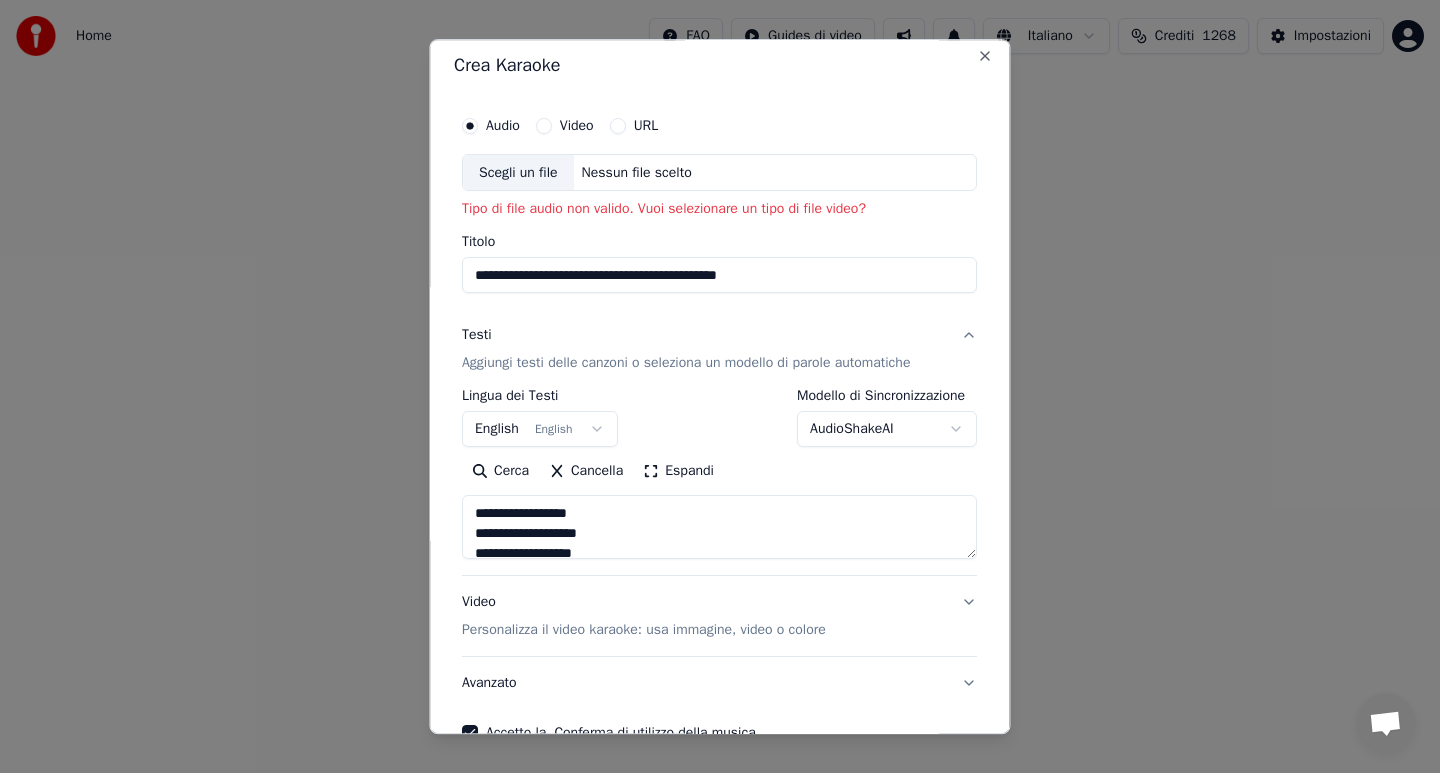 scroll, scrollTop: 0, scrollLeft: 0, axis: both 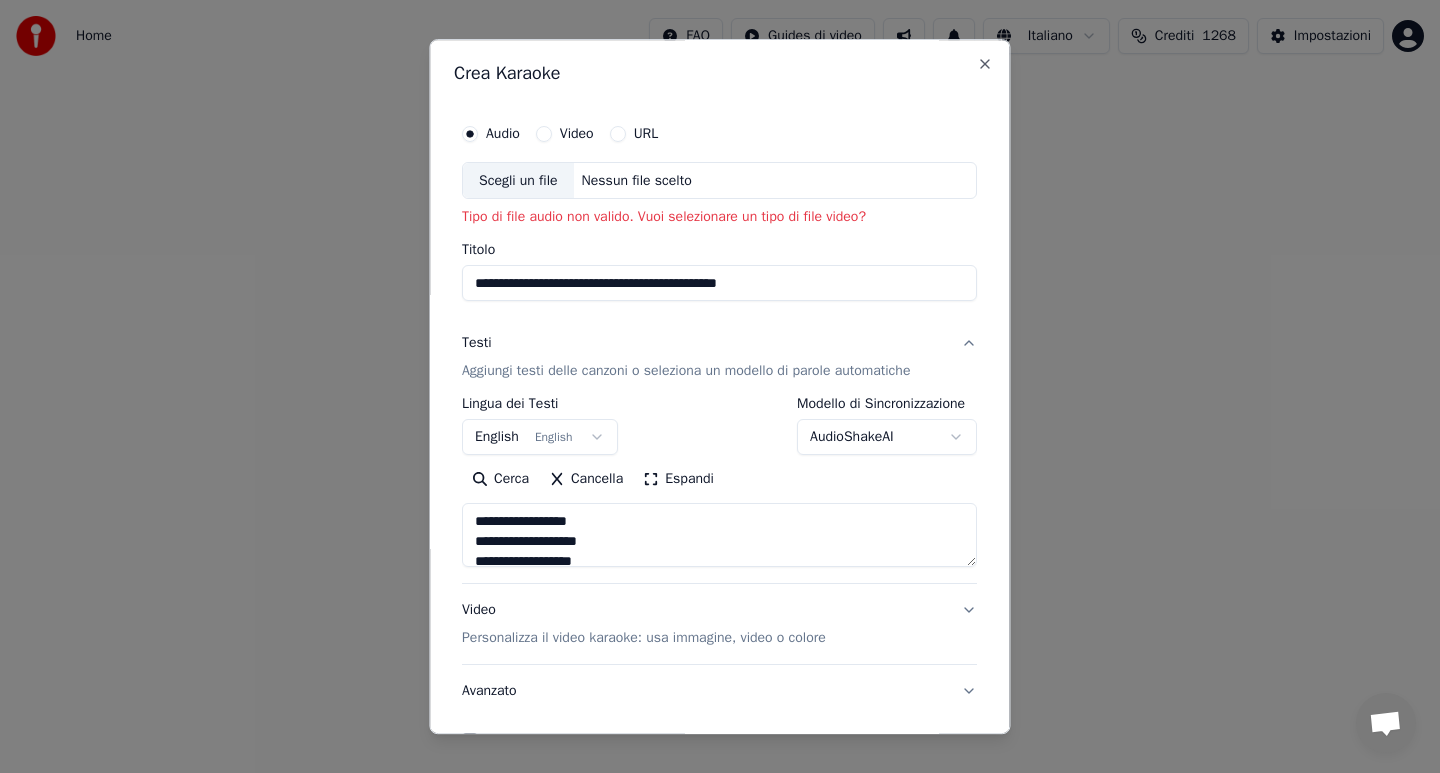 click on "URL" at bounding box center [618, 134] 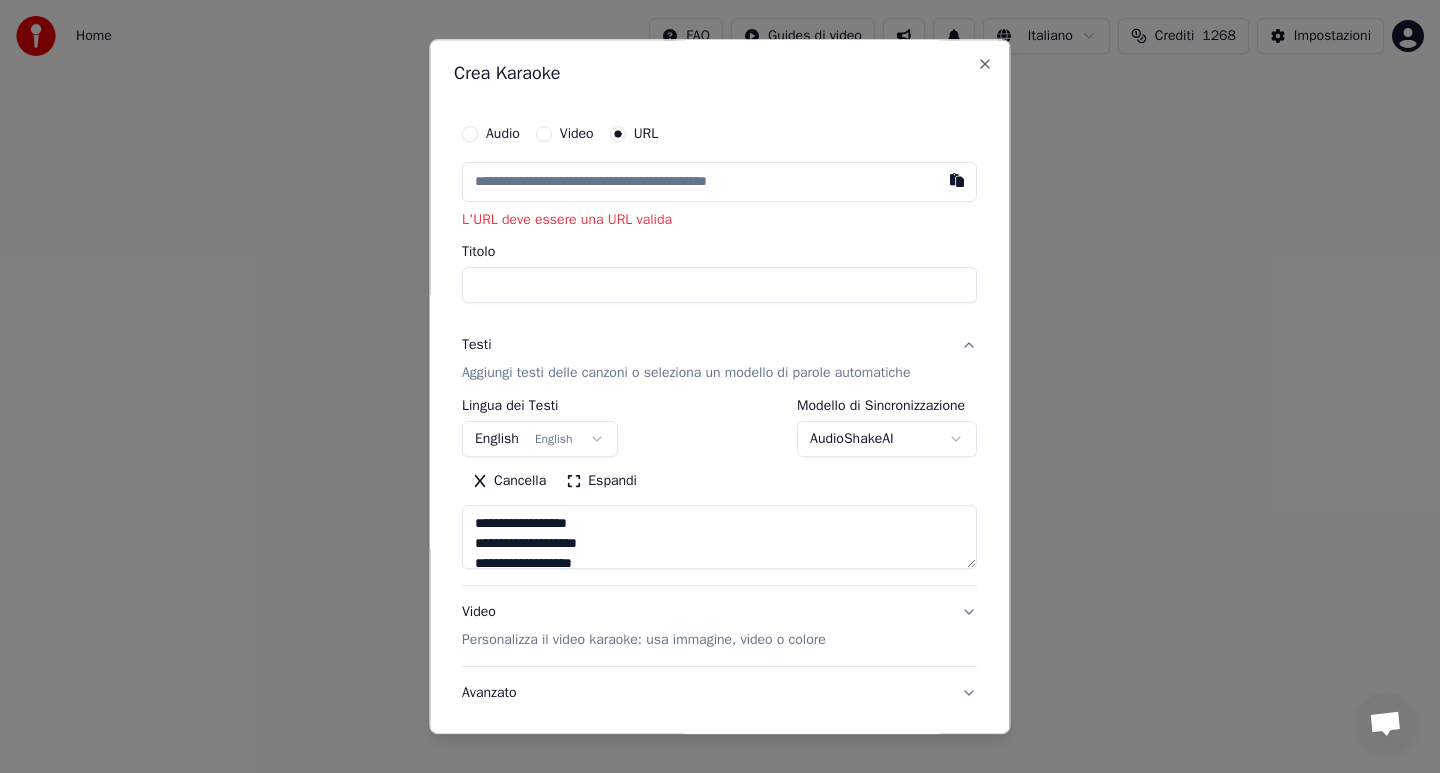 click at bounding box center (719, 182) 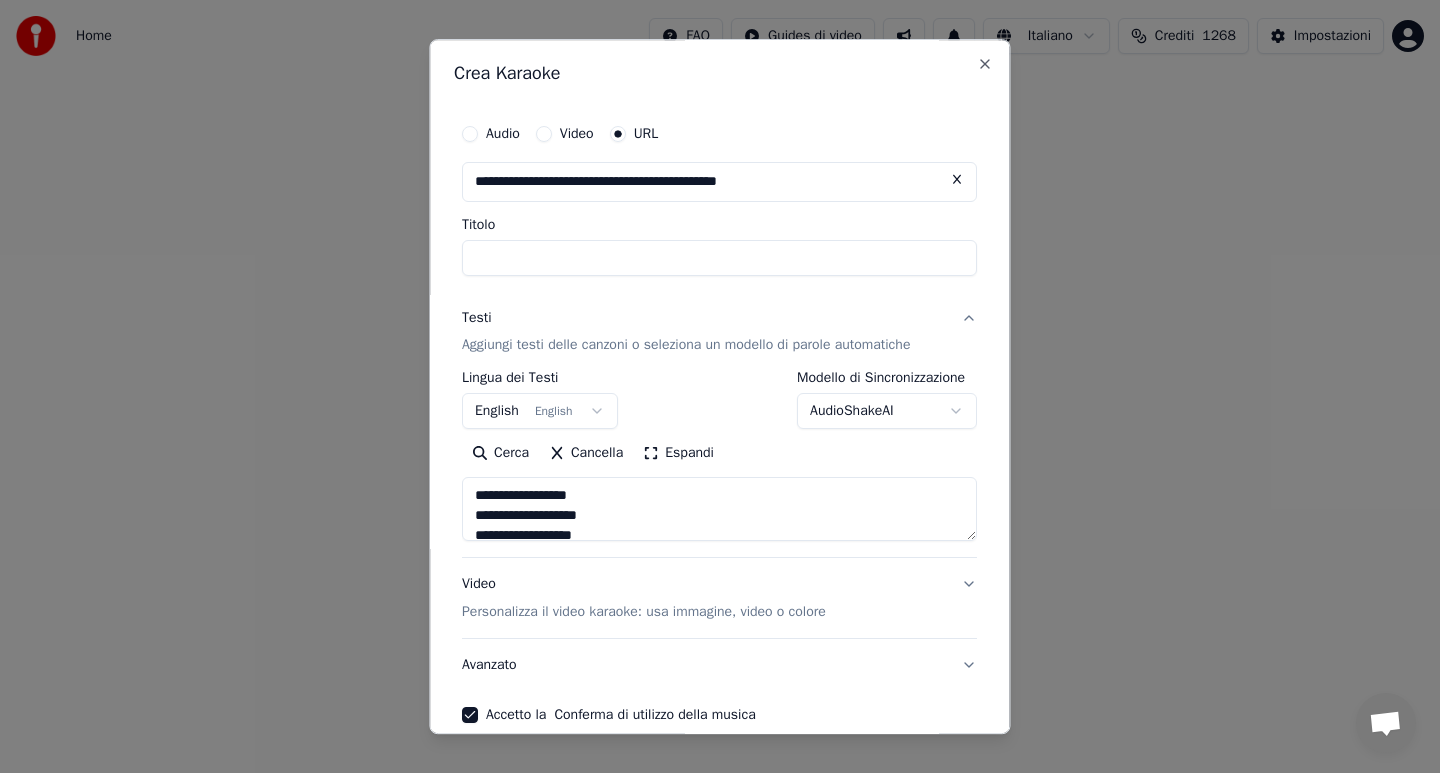 type on "**********" 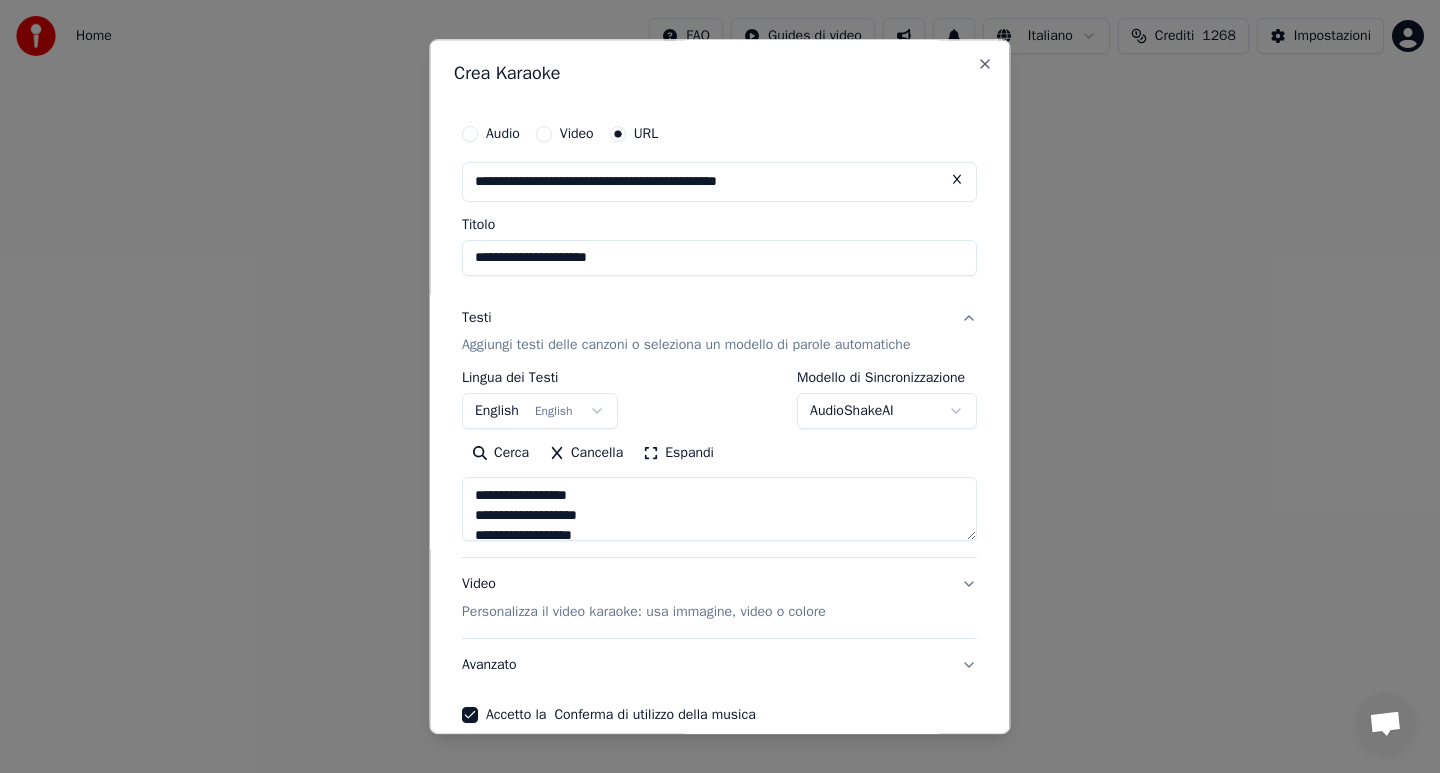 type on "**********" 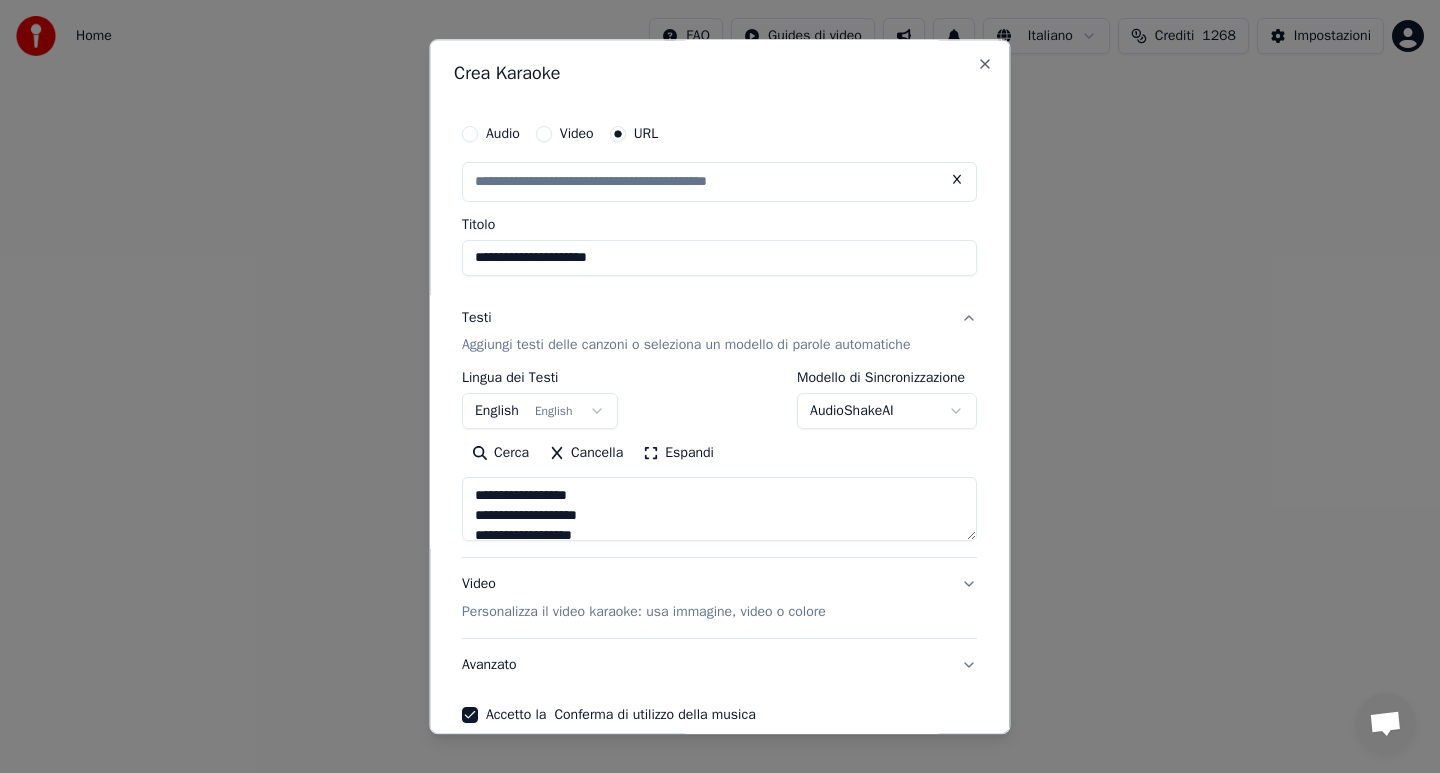 click on "Avanzato" at bounding box center [719, 666] 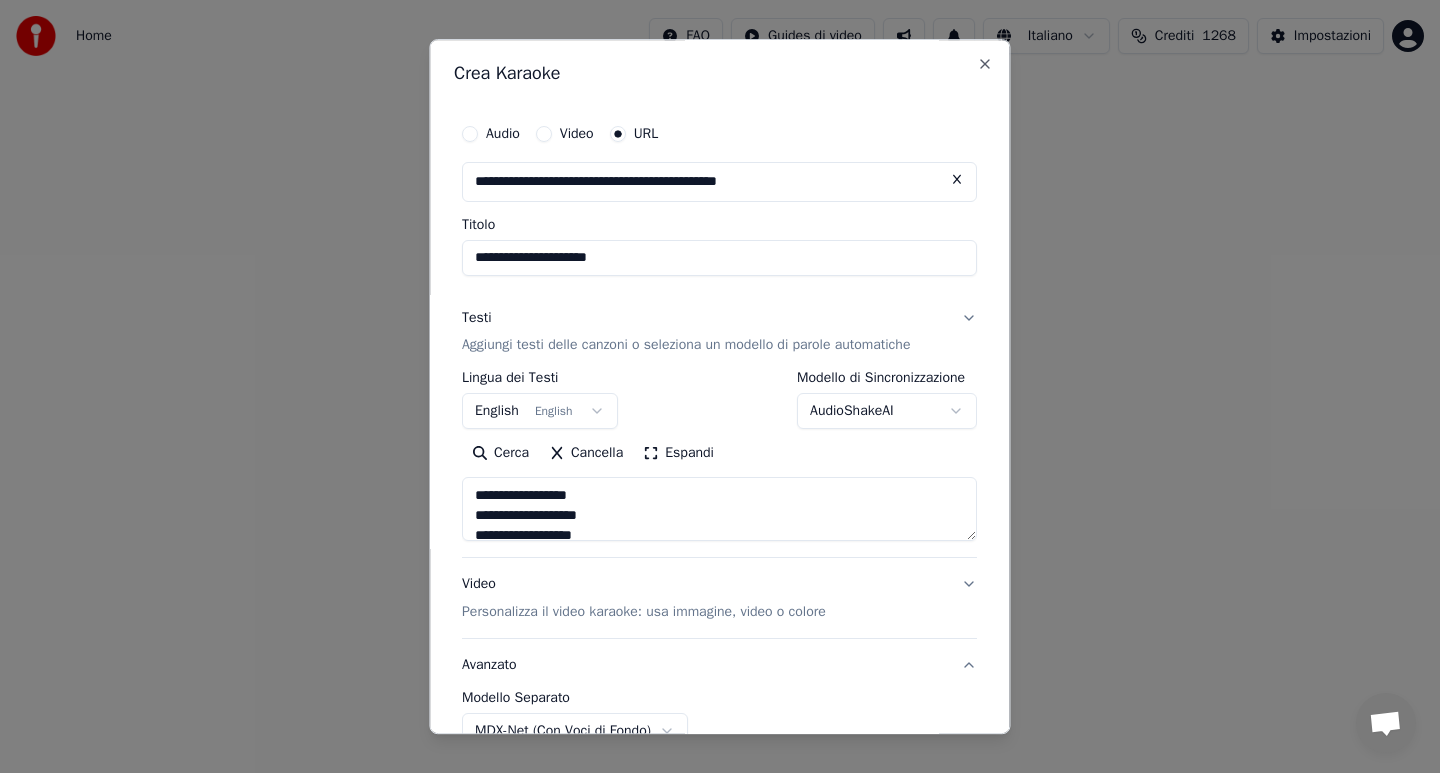 type 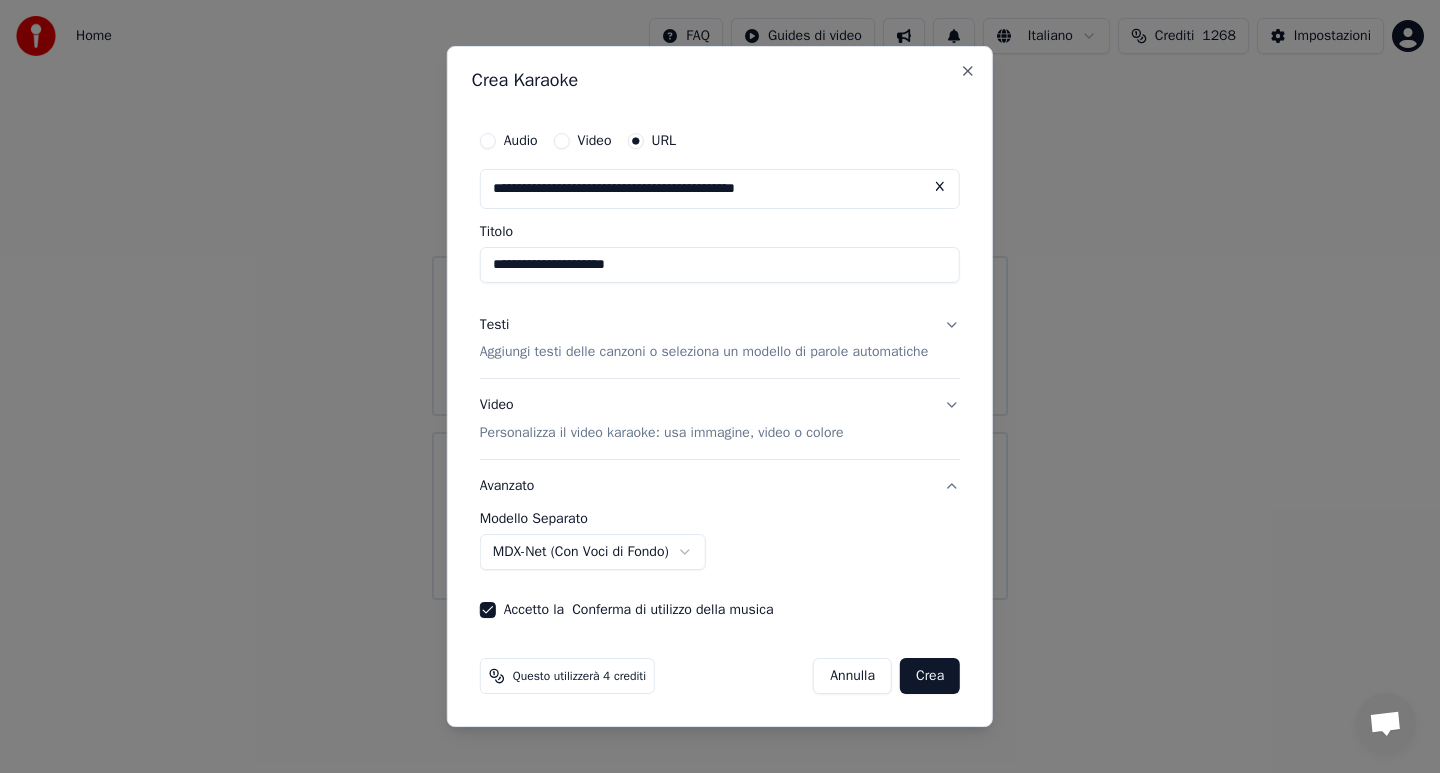 type 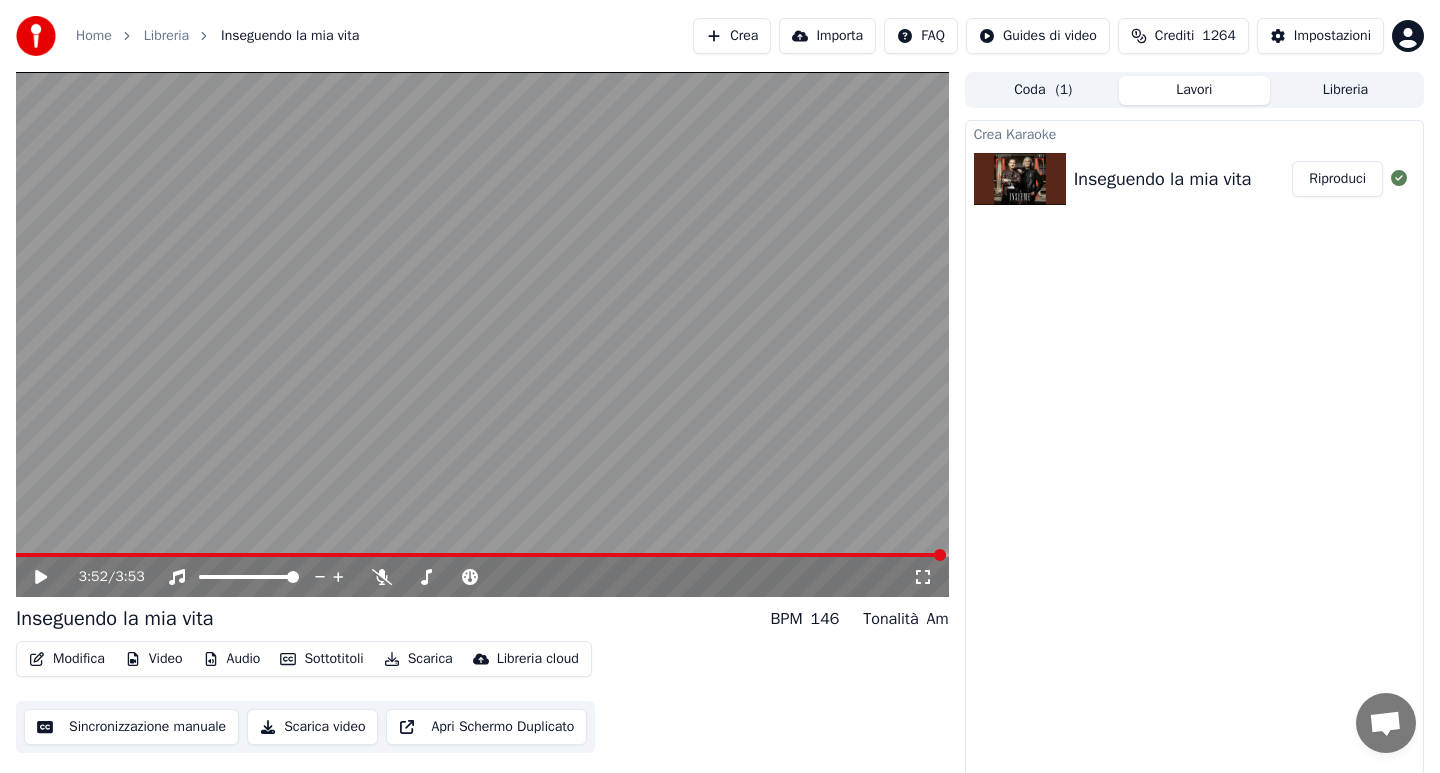 click 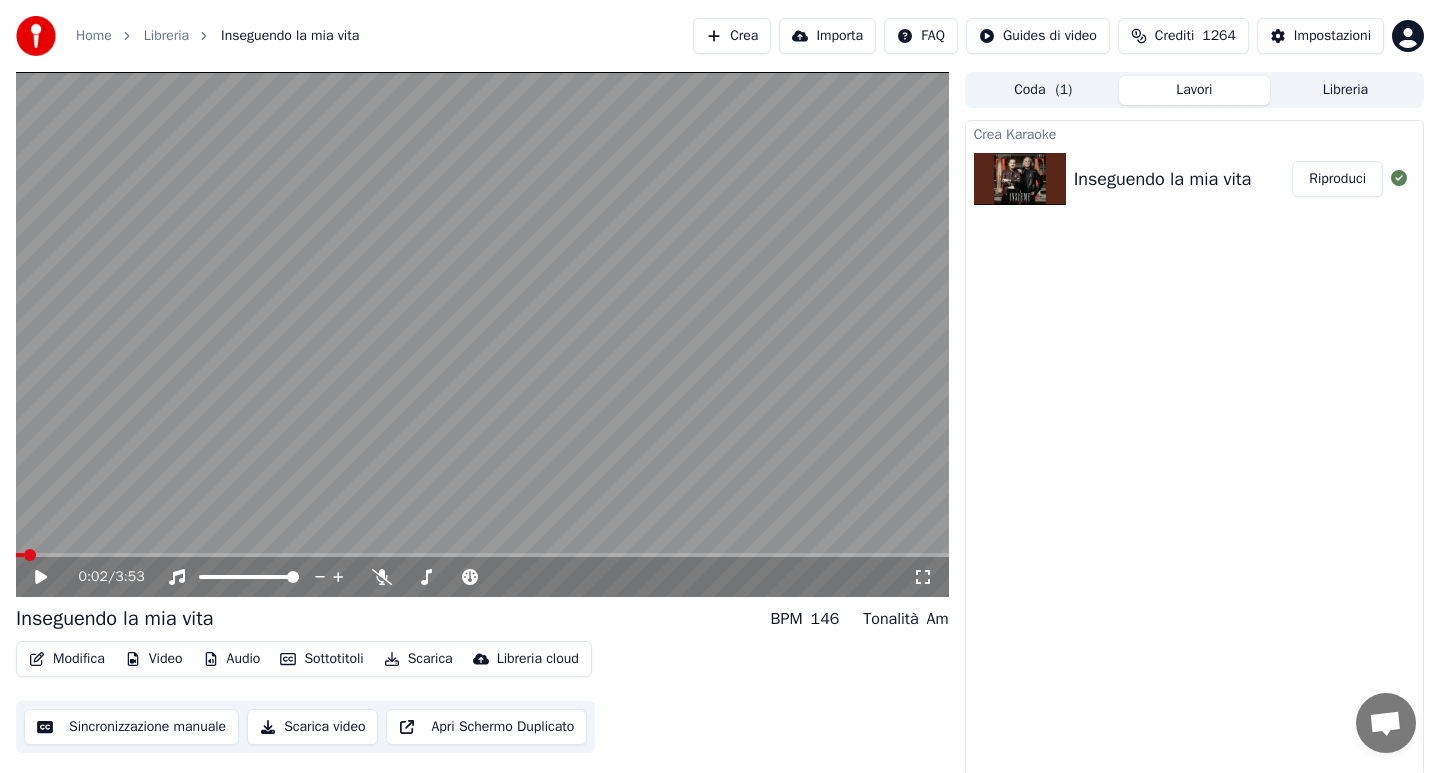 click at bounding box center (20, 555) 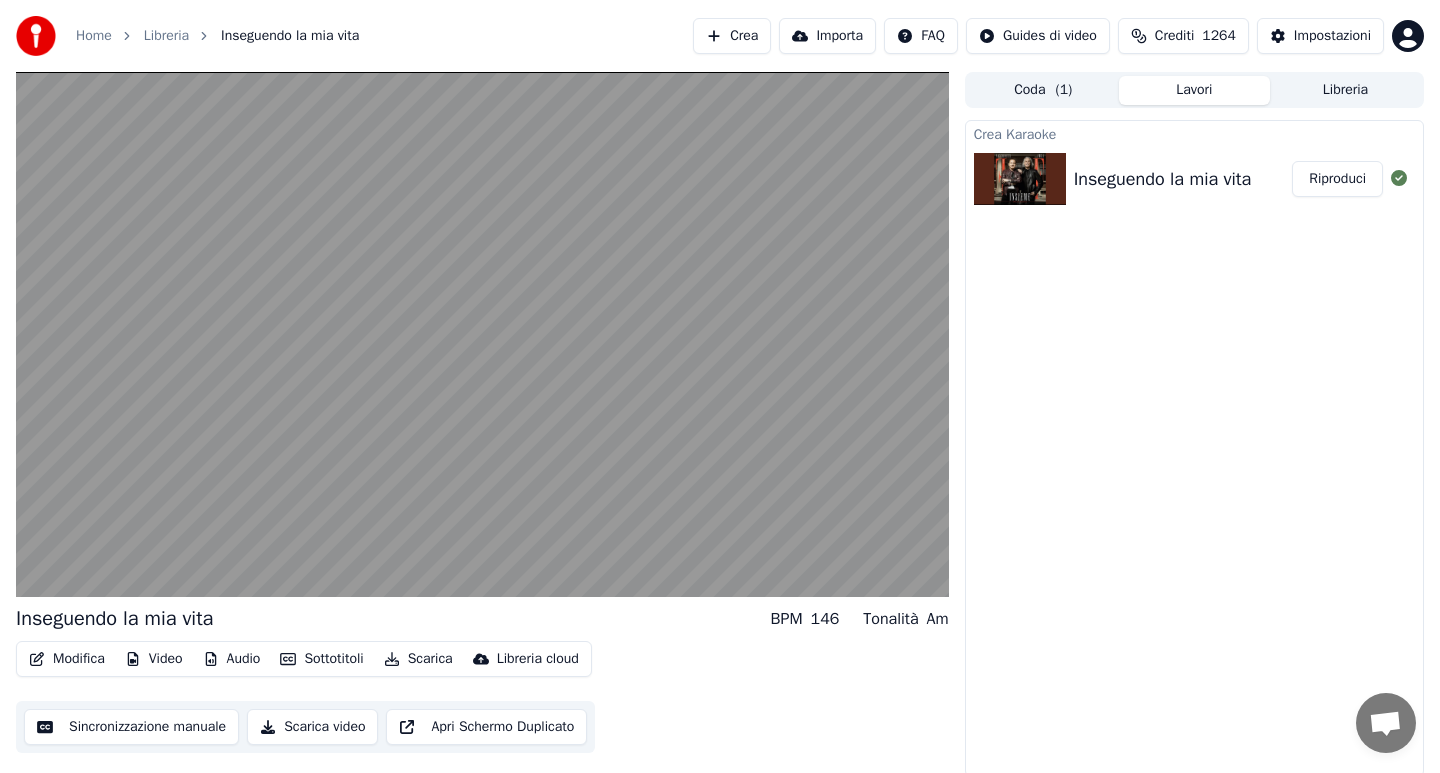 click on "Scarica" at bounding box center [418, 659] 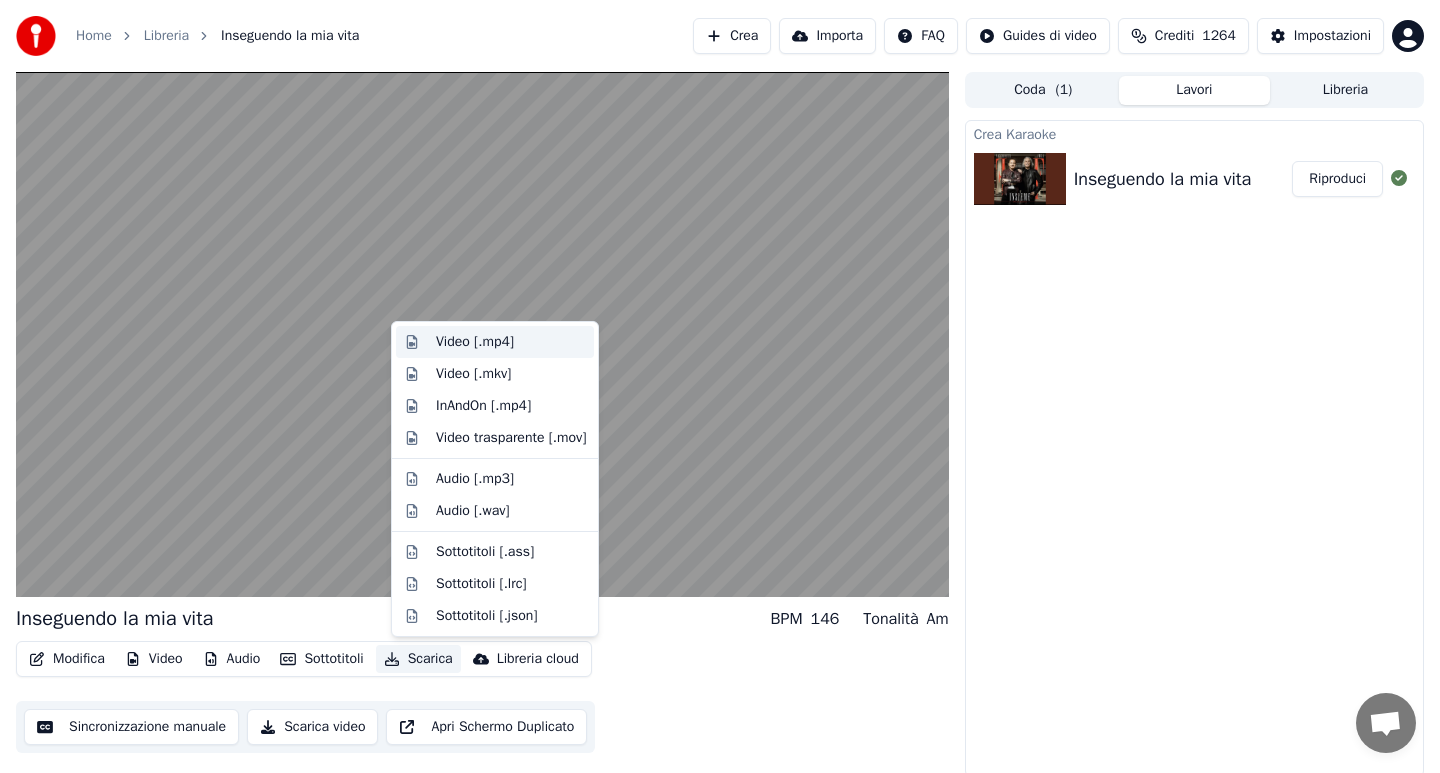 click on "Video [.mp4]" at bounding box center [475, 342] 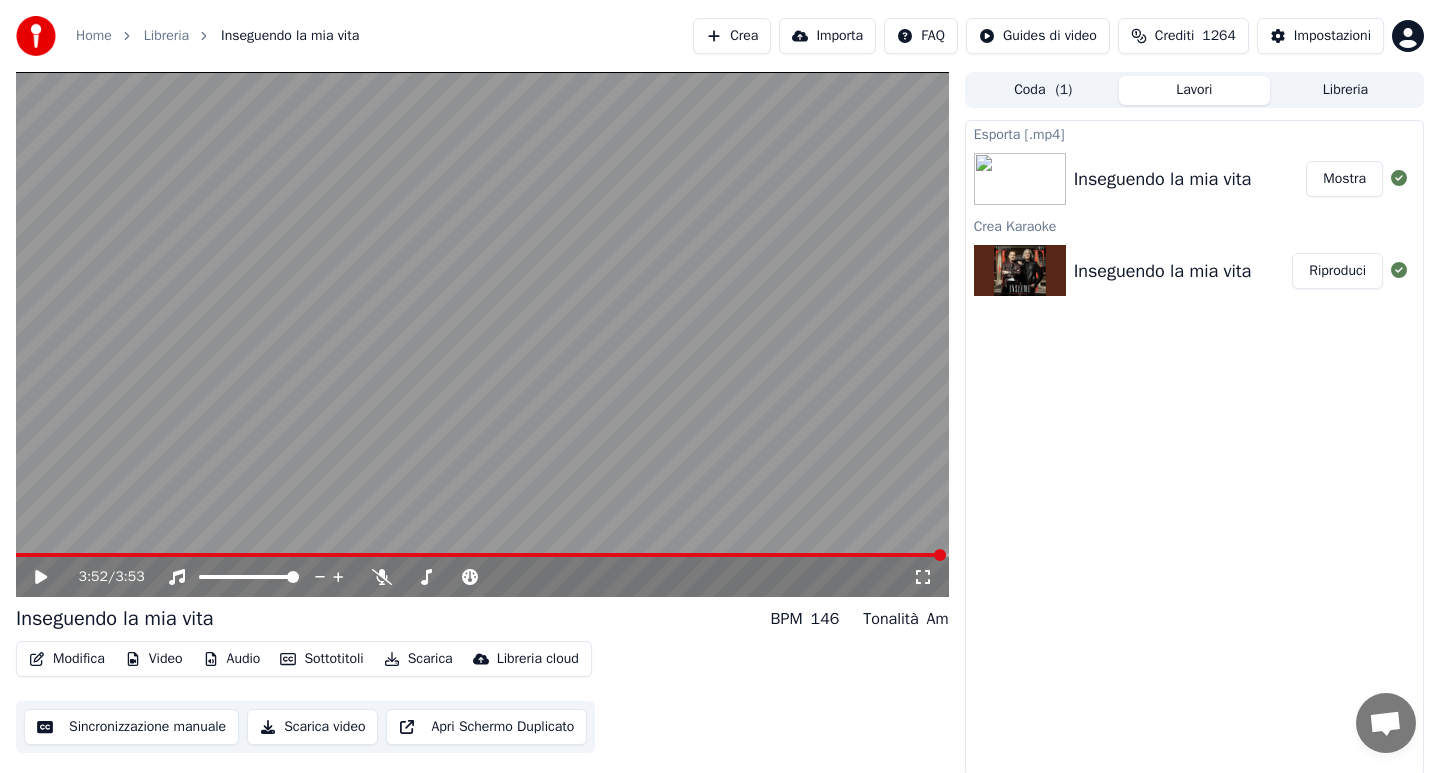 click on "Home" at bounding box center (94, 36) 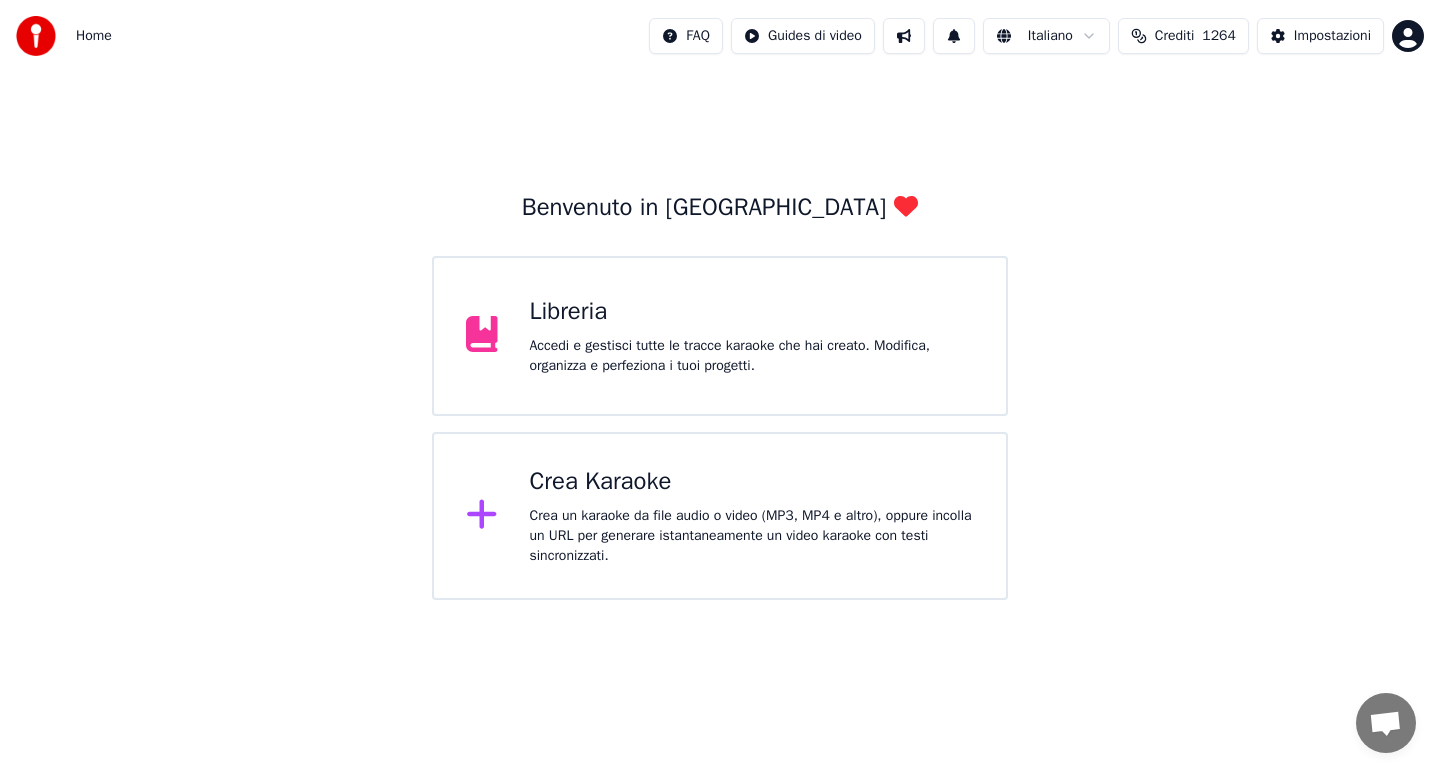 click on "Crea Karaoke" at bounding box center (752, 482) 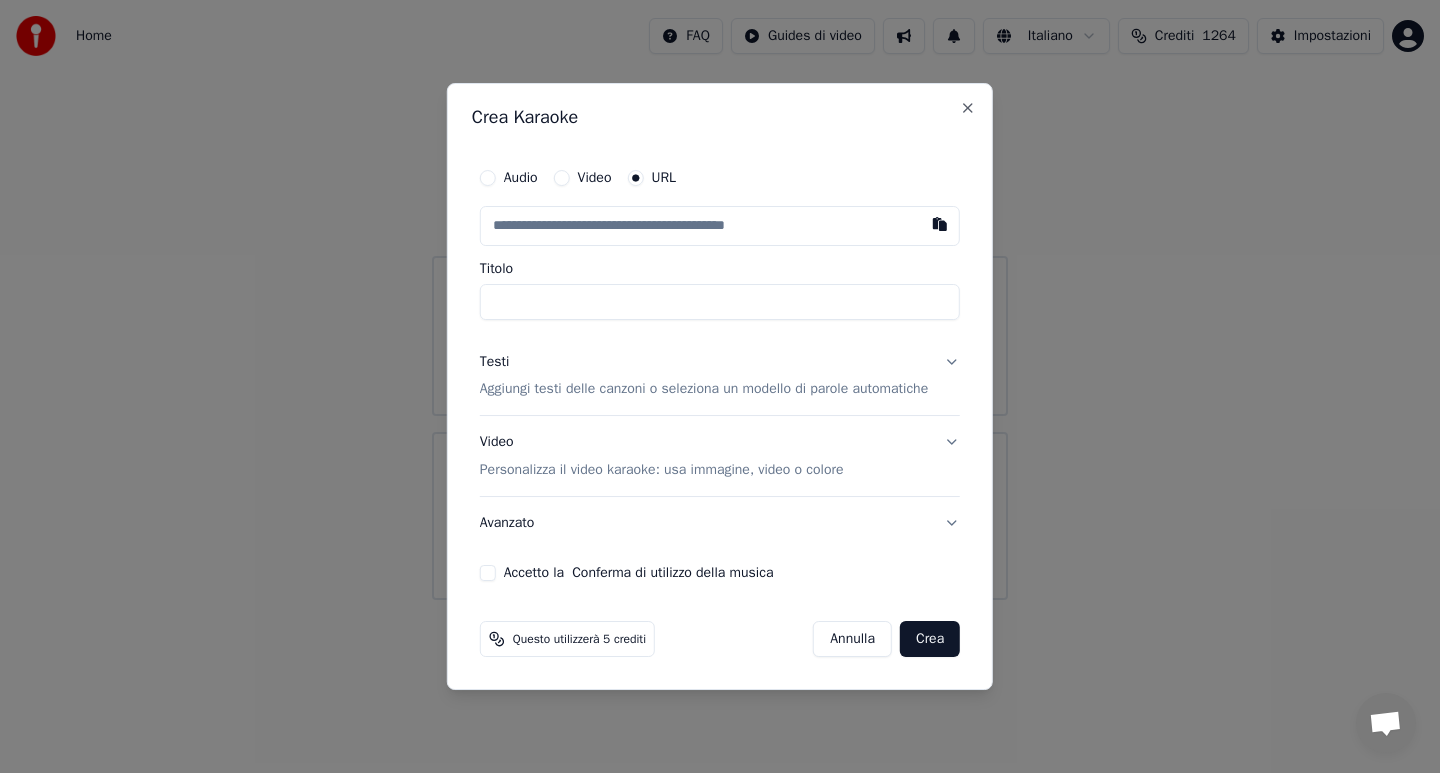 type on "**********" 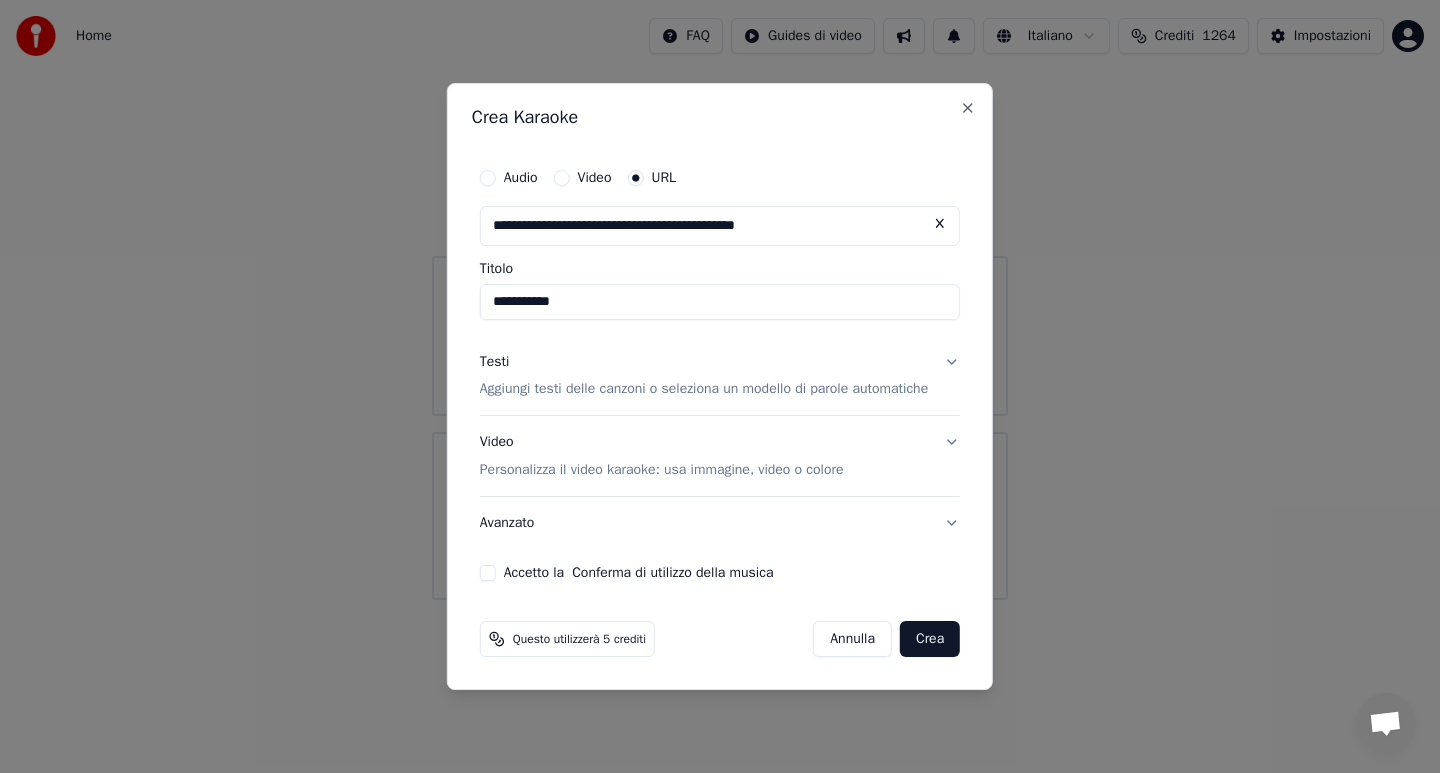 type on "**********" 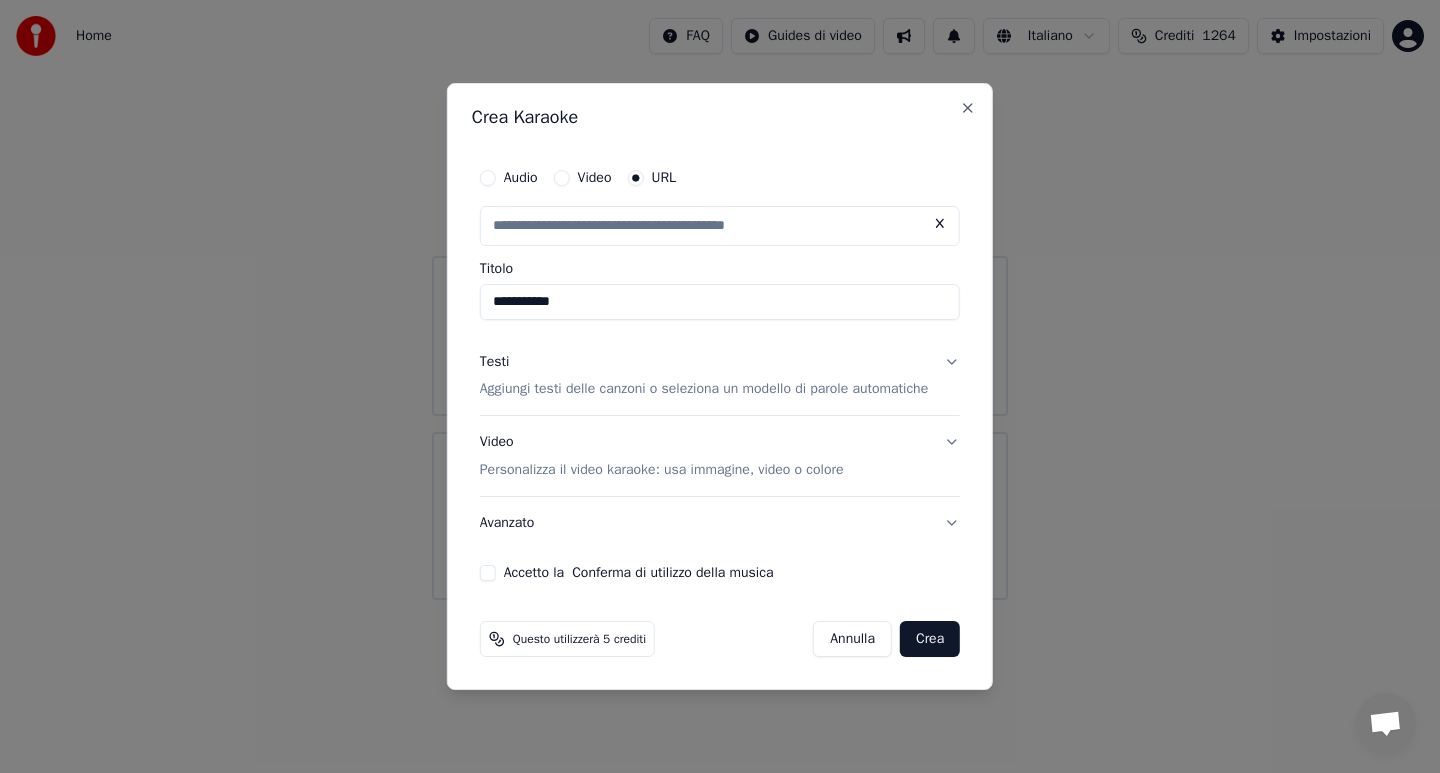 click on "Testi Aggiungi testi delle canzoni o seleziona un modello di parole automatiche" at bounding box center [720, 376] 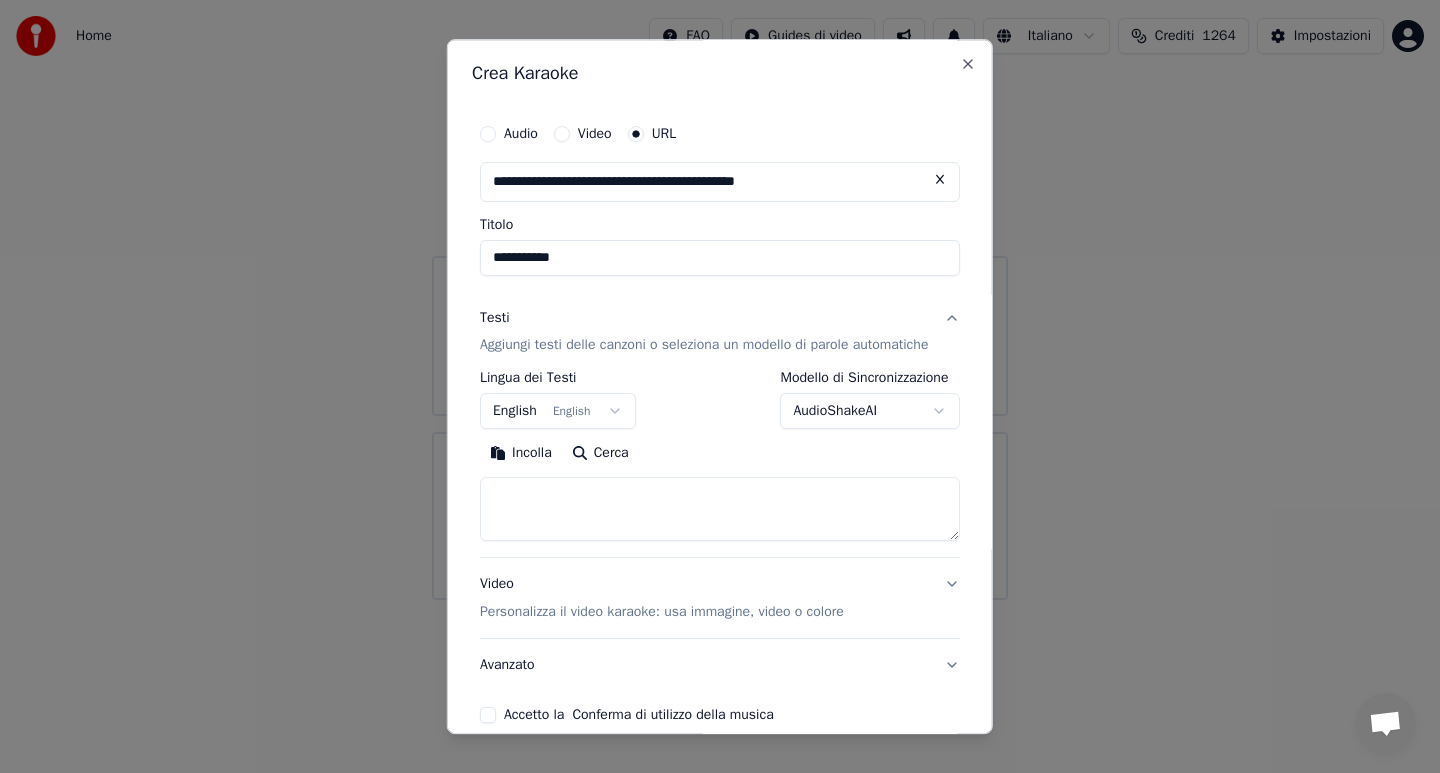 click on "**********" at bounding box center (720, 300) 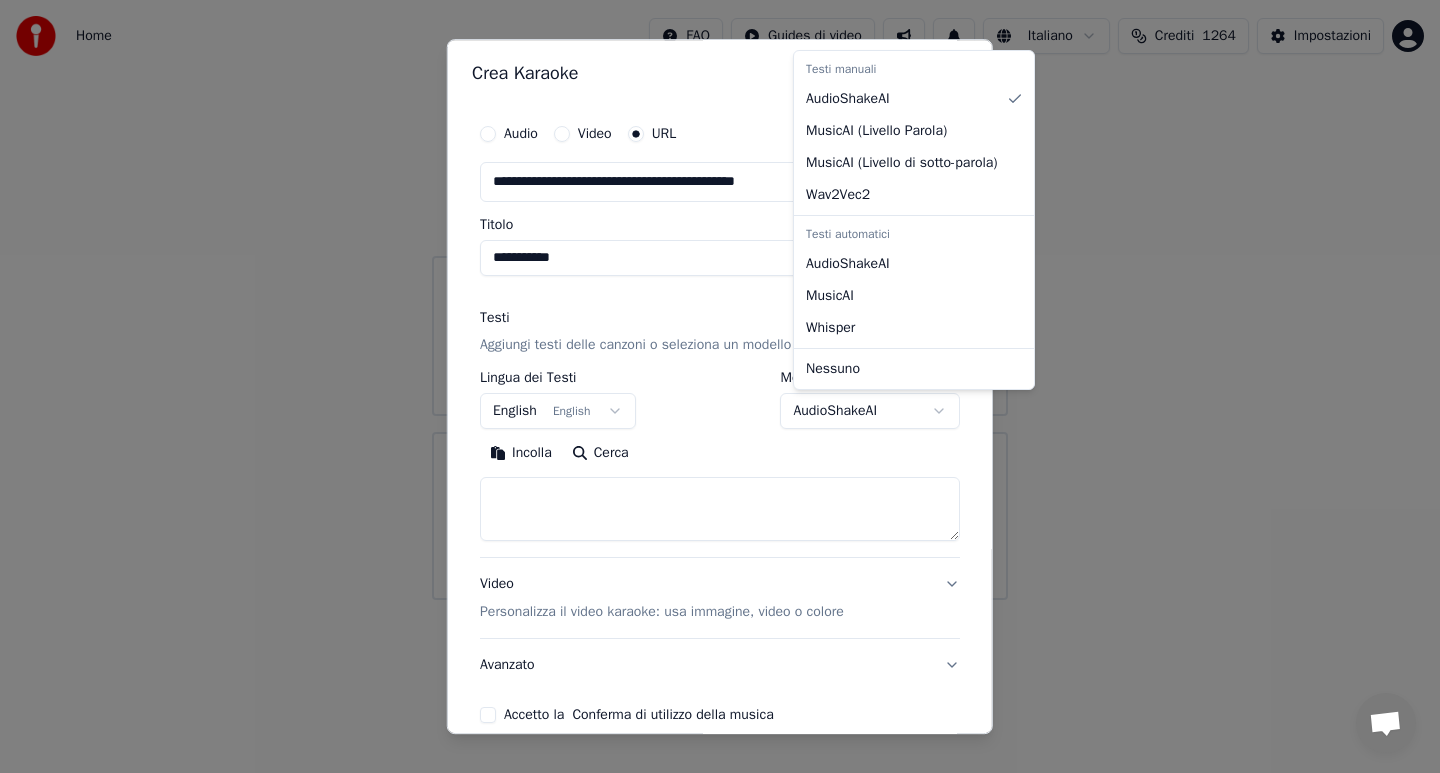select on "**********" 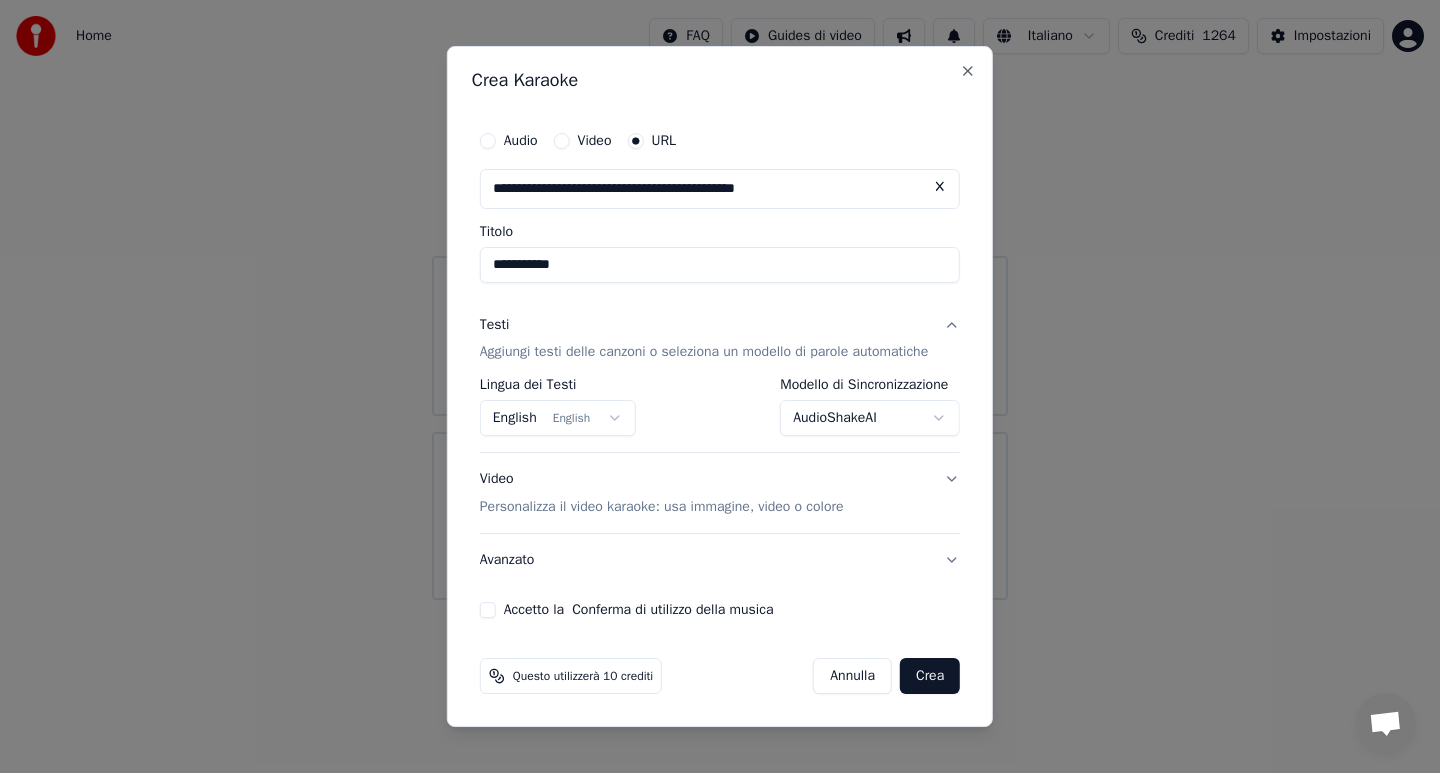 click on "Accetto la   Conferma di utilizzo della musica" at bounding box center (488, 610) 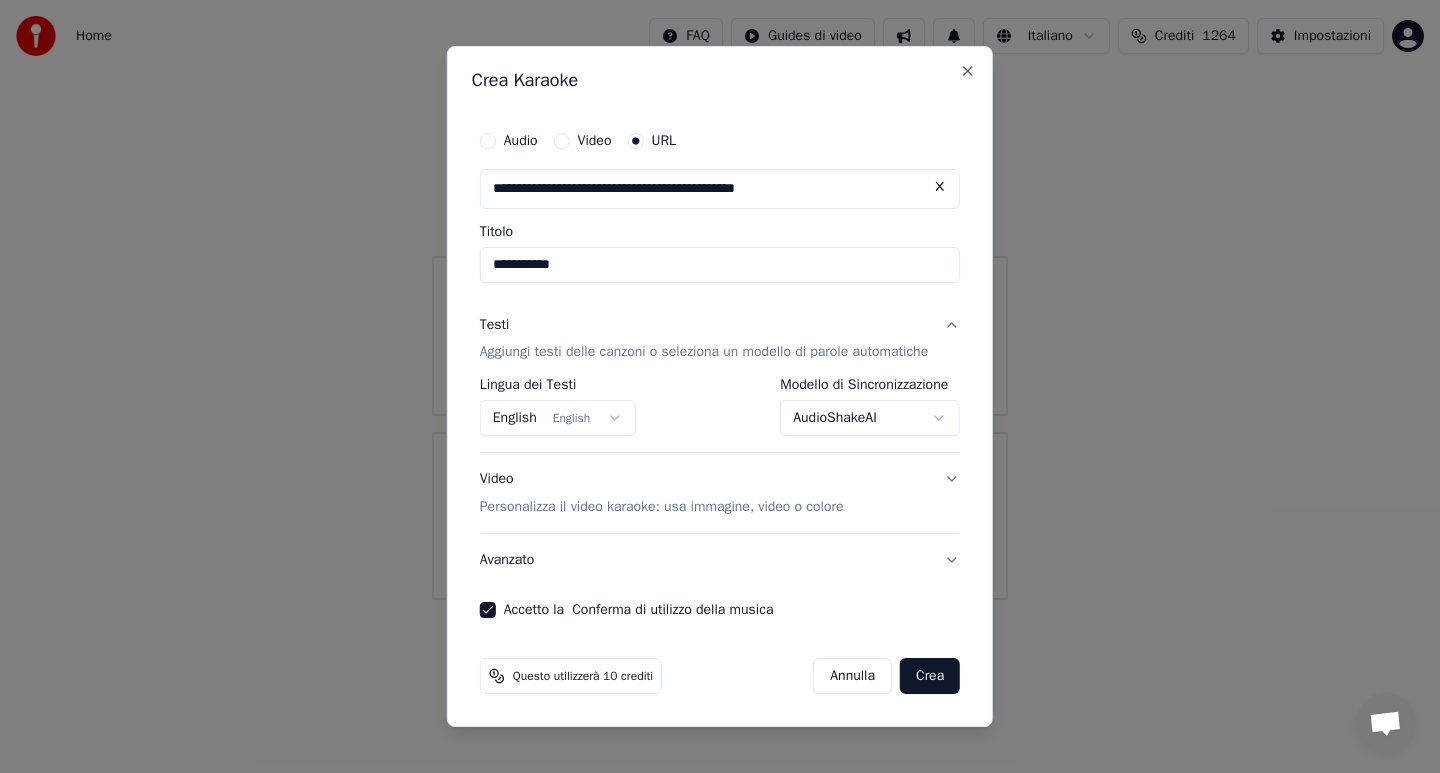 click on "Crea" at bounding box center [930, 676] 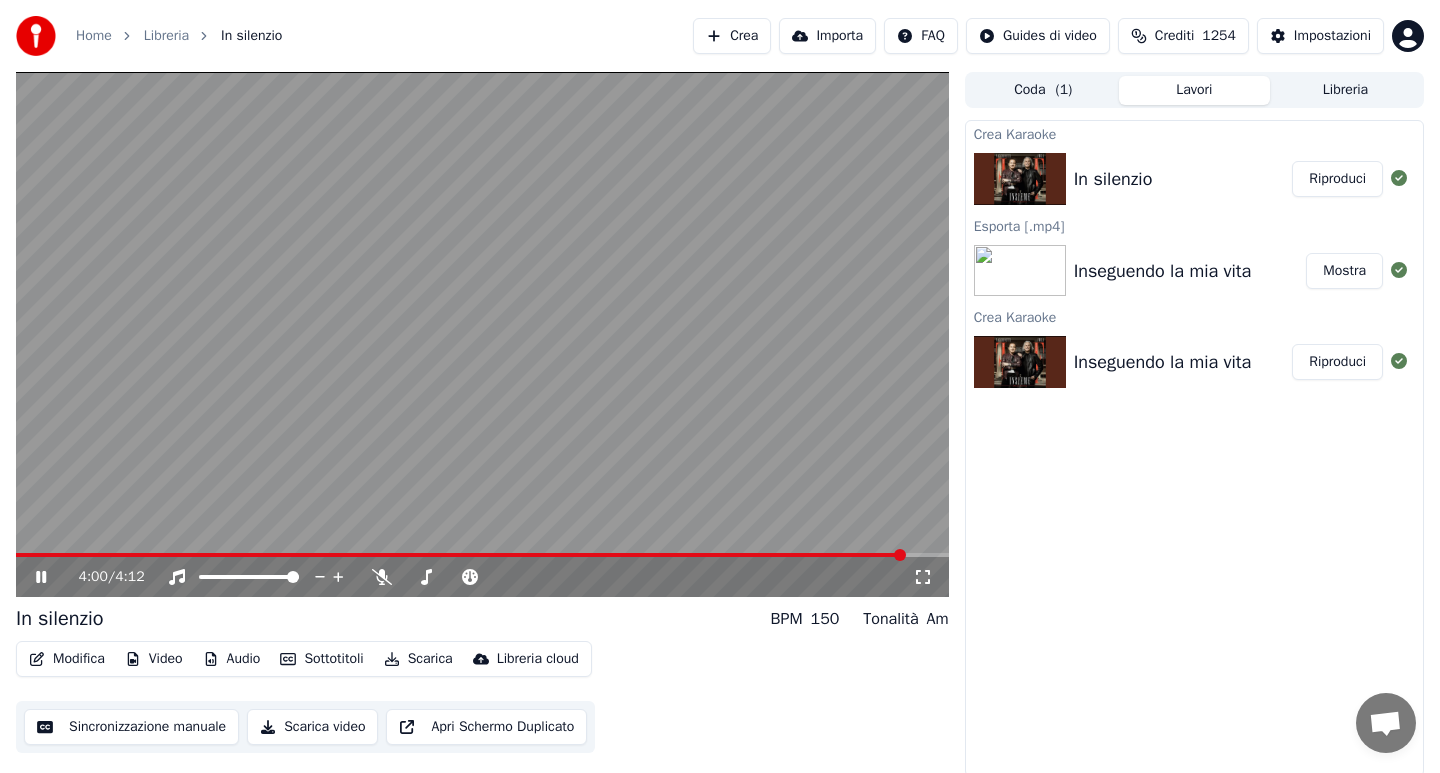 click at bounding box center (460, 555) 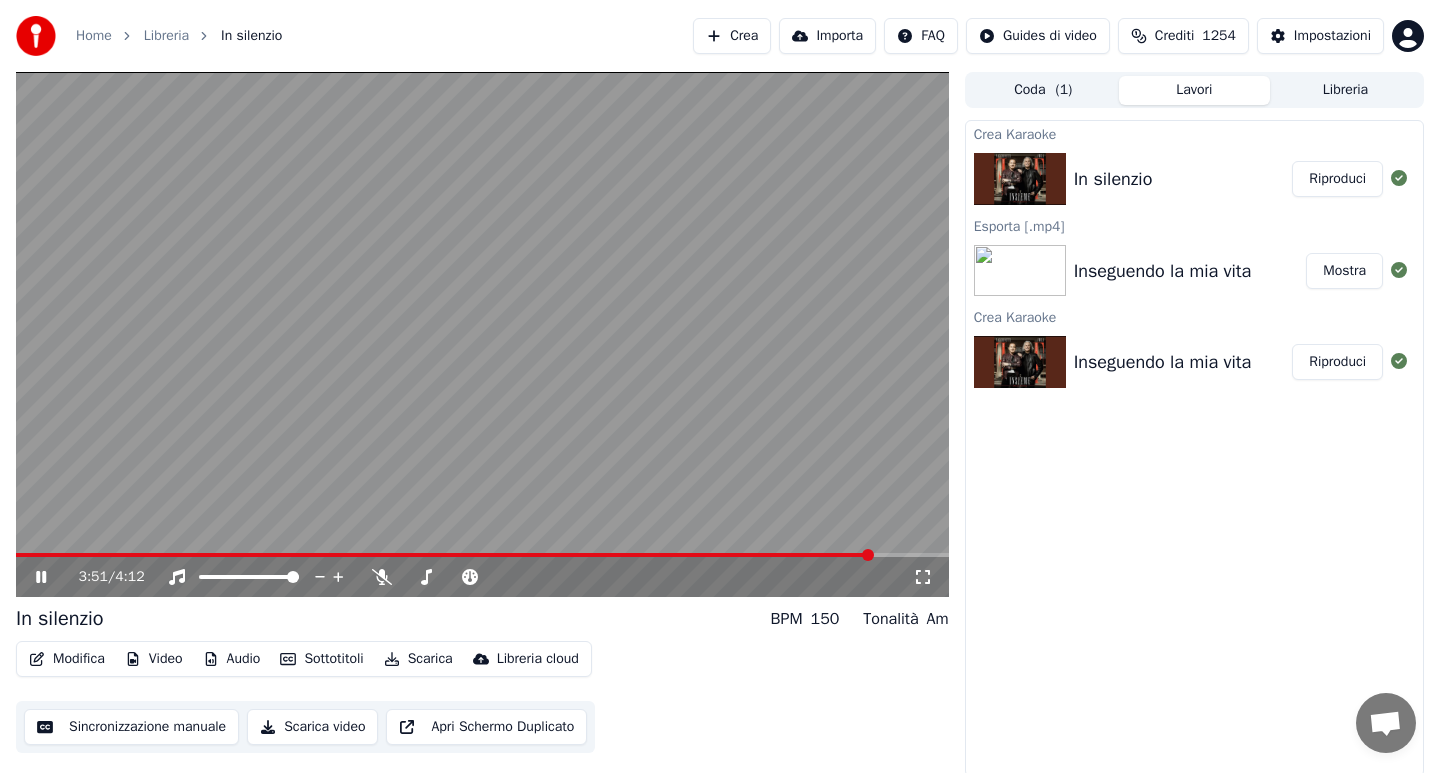 click at bounding box center [444, 555] 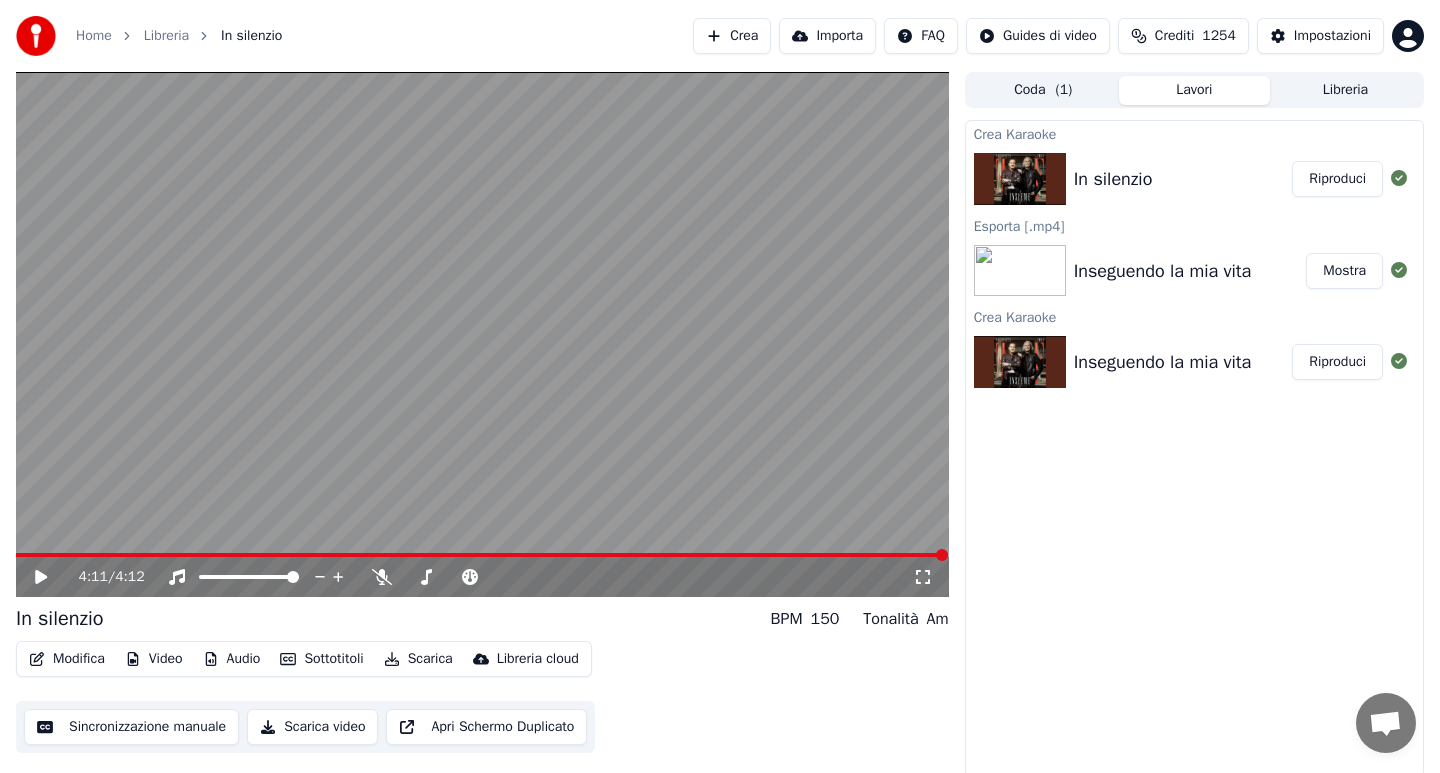 click on "Scarica" at bounding box center (418, 659) 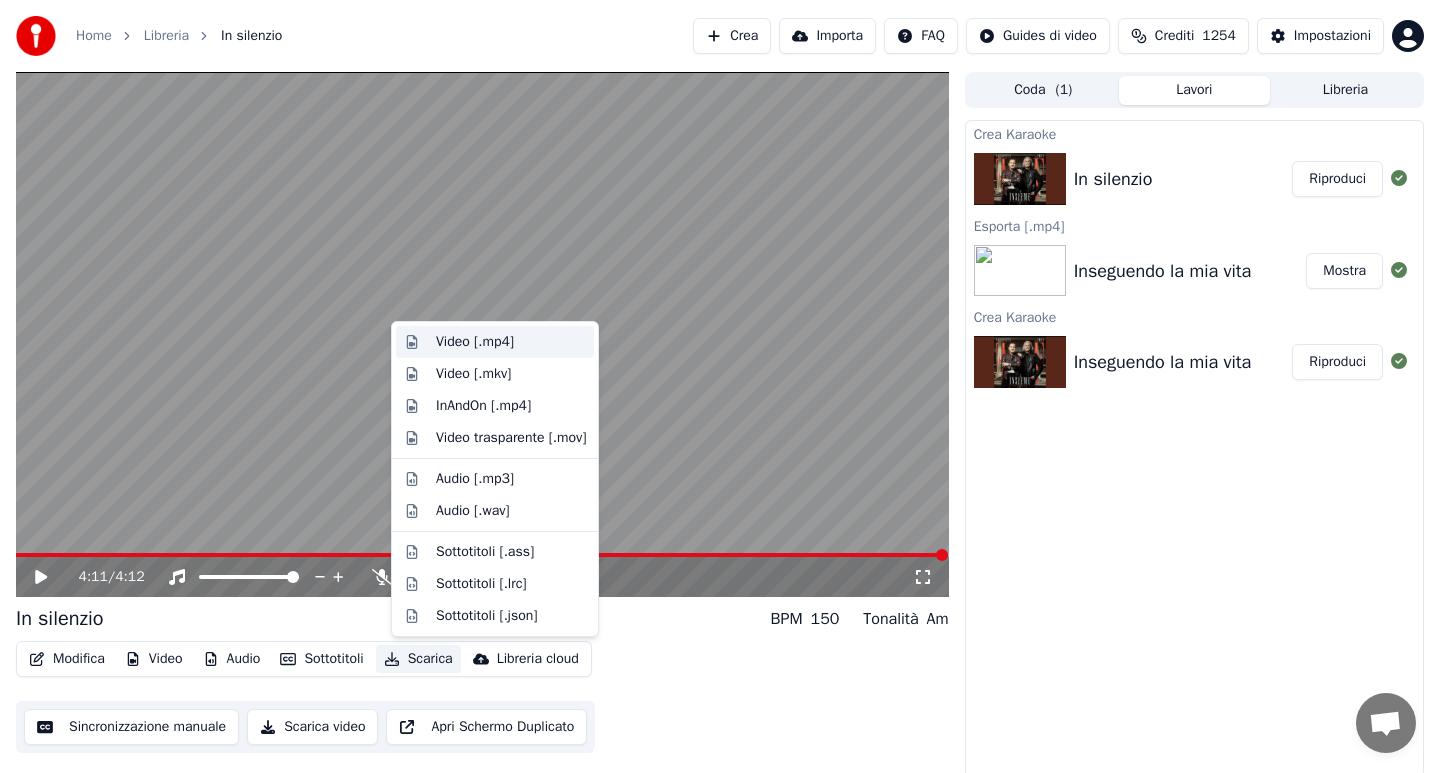 click on "Video [.mp4]" at bounding box center (475, 342) 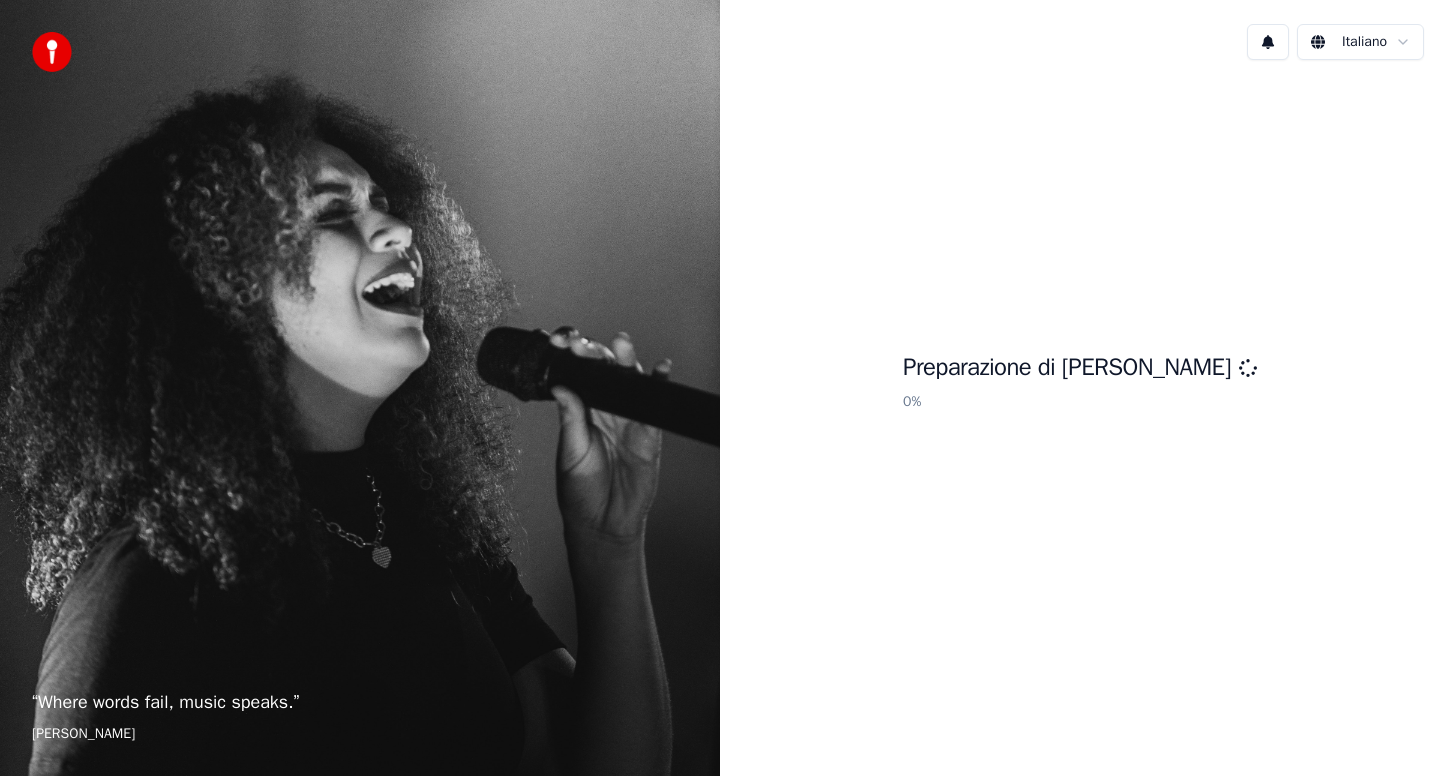 scroll, scrollTop: 0, scrollLeft: 0, axis: both 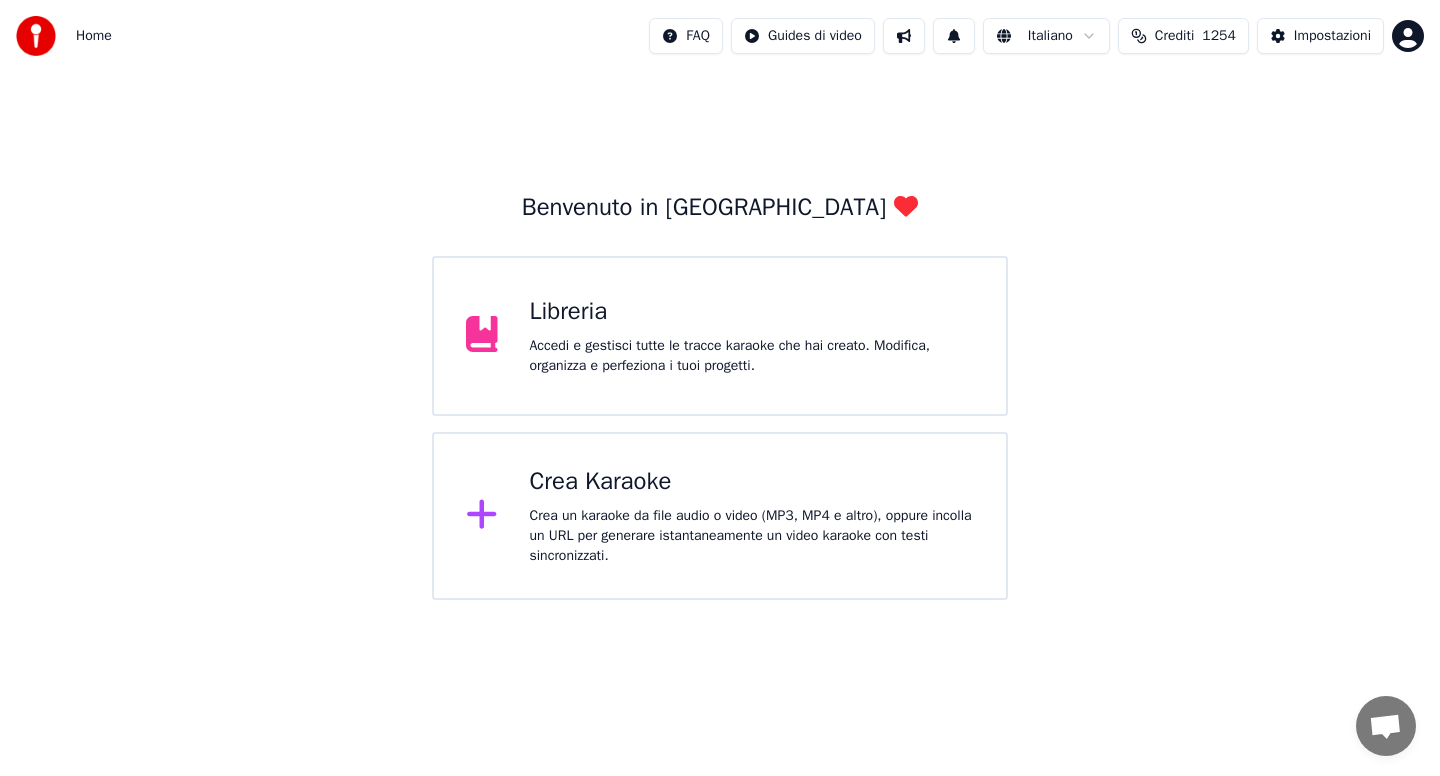 click on "Accedi e gestisci tutte le tracce karaoke che hai creato. Modifica, organizza e perfeziona i tuoi progetti." at bounding box center (752, 356) 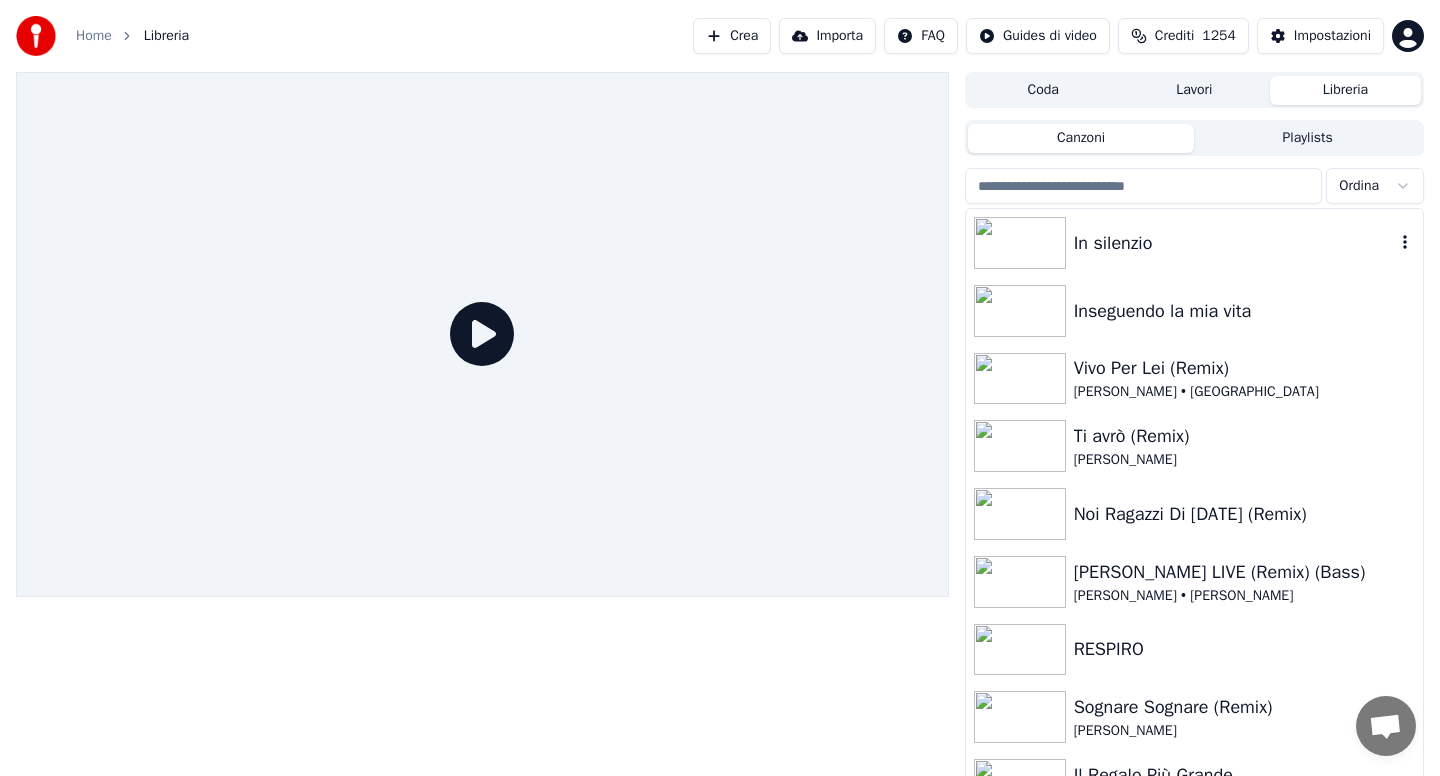 click on "In silenzio" at bounding box center (1234, 243) 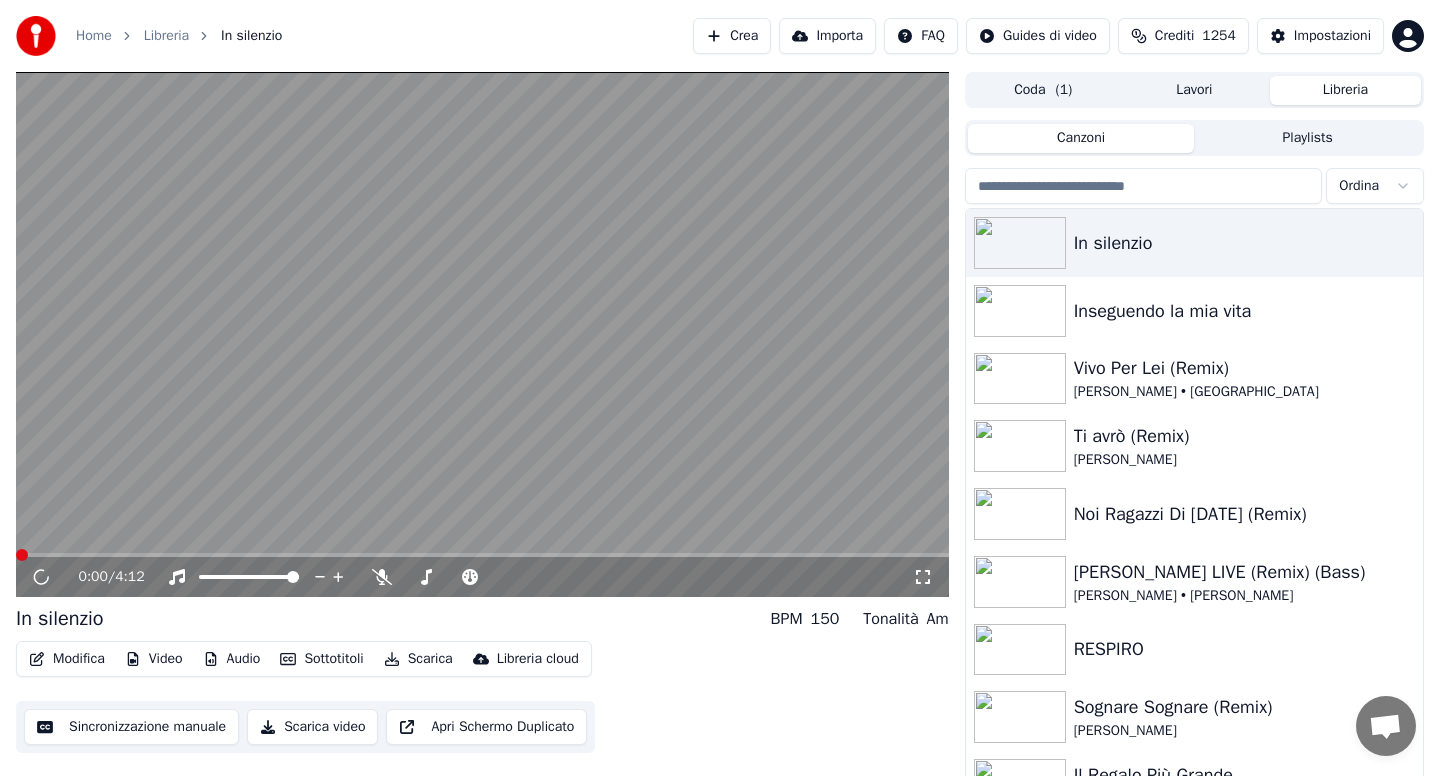 click on "Audio" at bounding box center [232, 659] 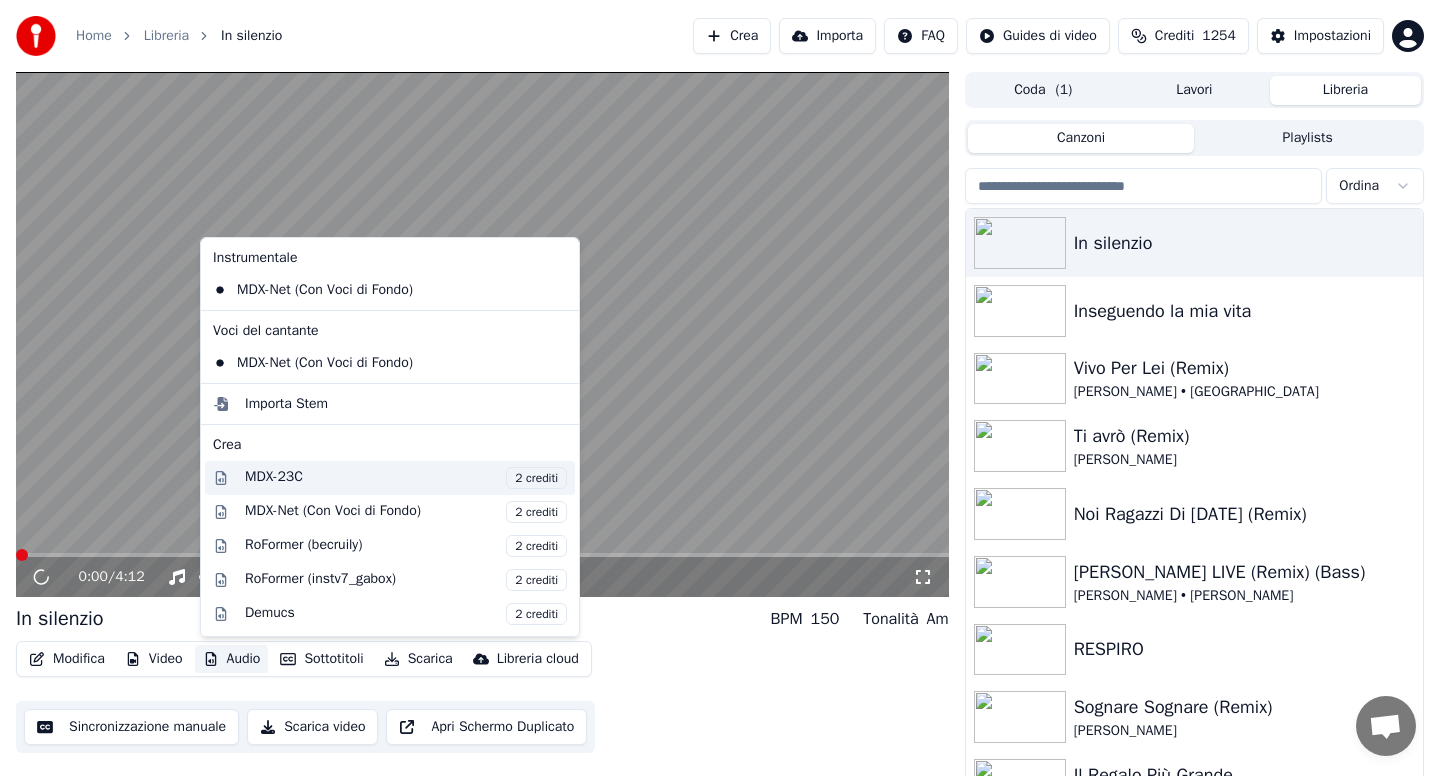 click on "MDX-23C 2 crediti" at bounding box center (406, 478) 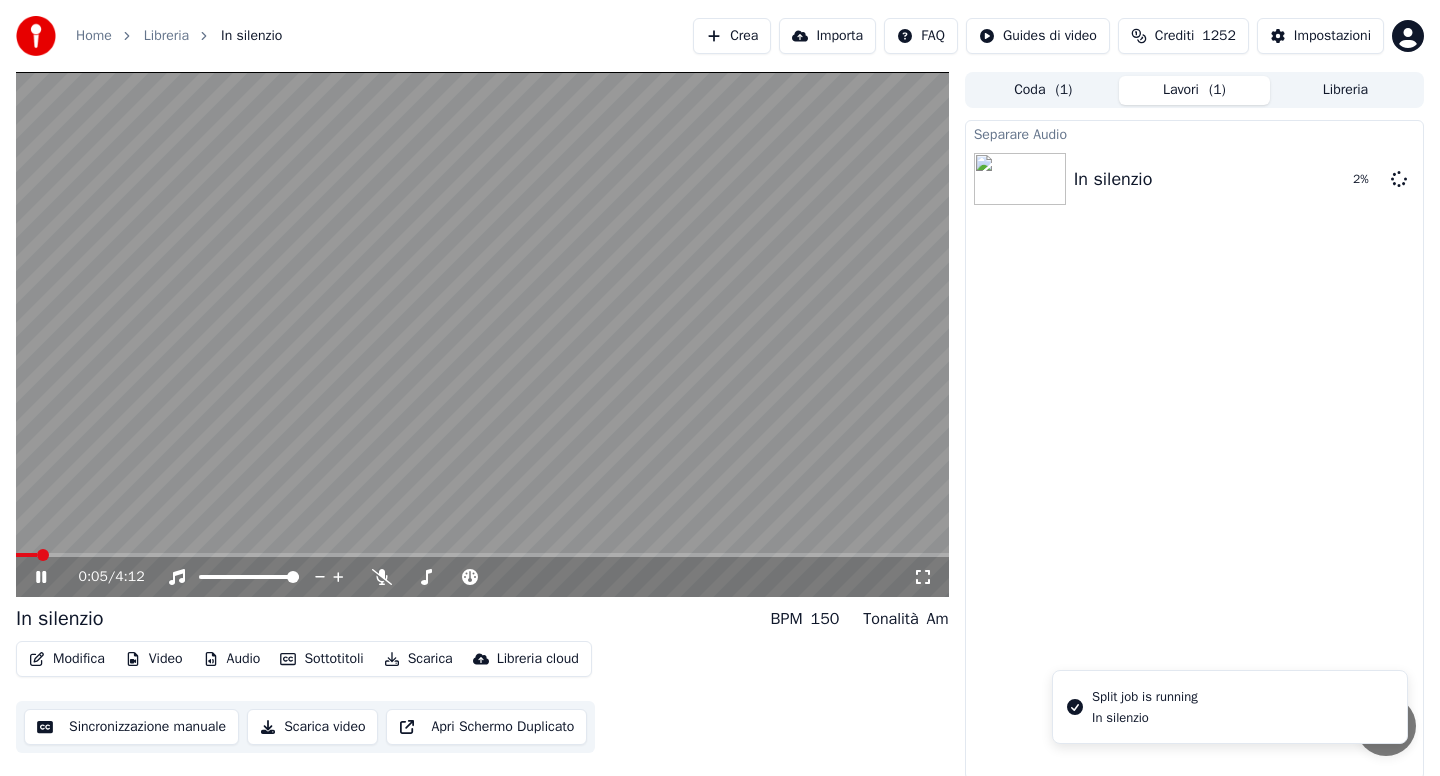 click on "Modifica" at bounding box center [67, 659] 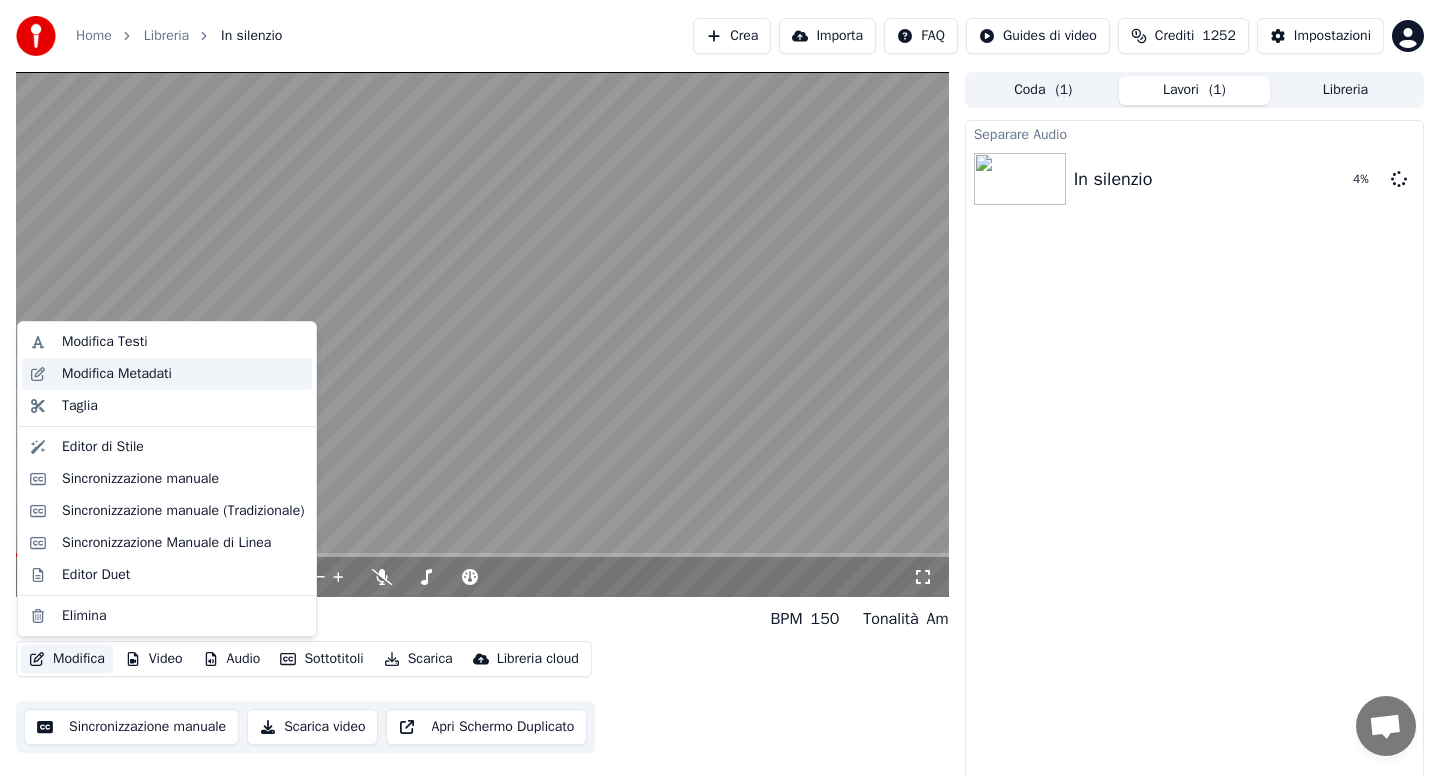 click on "Modifica Metadati" at bounding box center [117, 374] 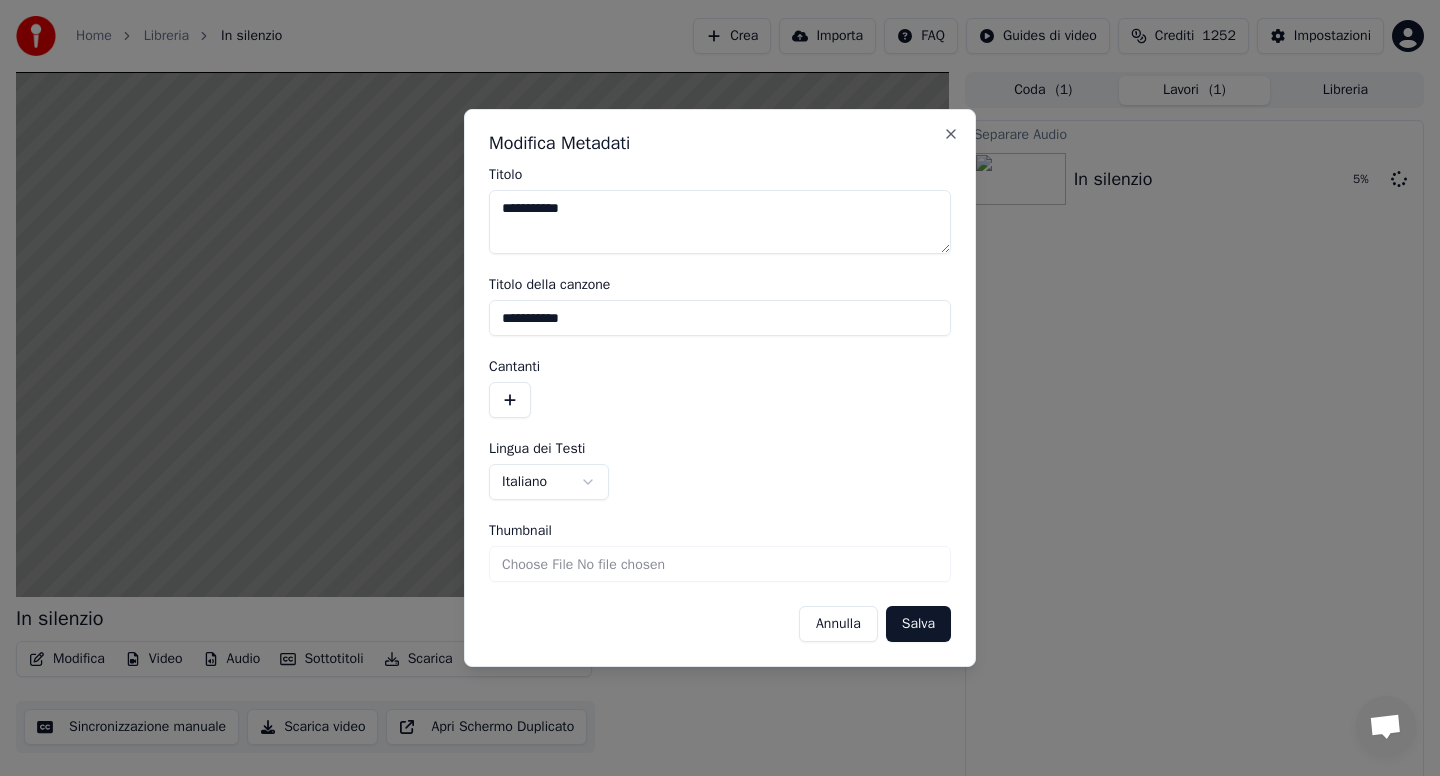 click on "**********" at bounding box center (720, 222) 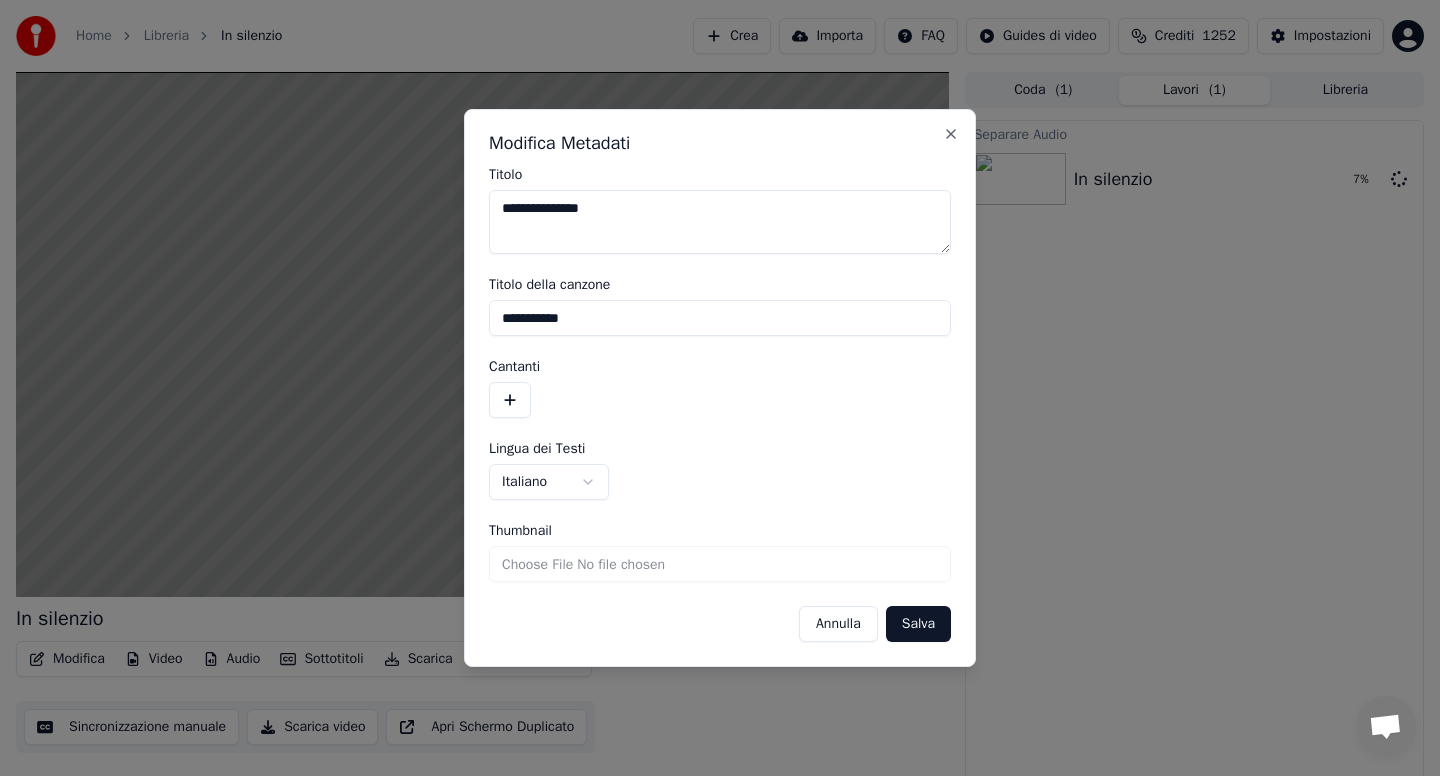 type on "**********" 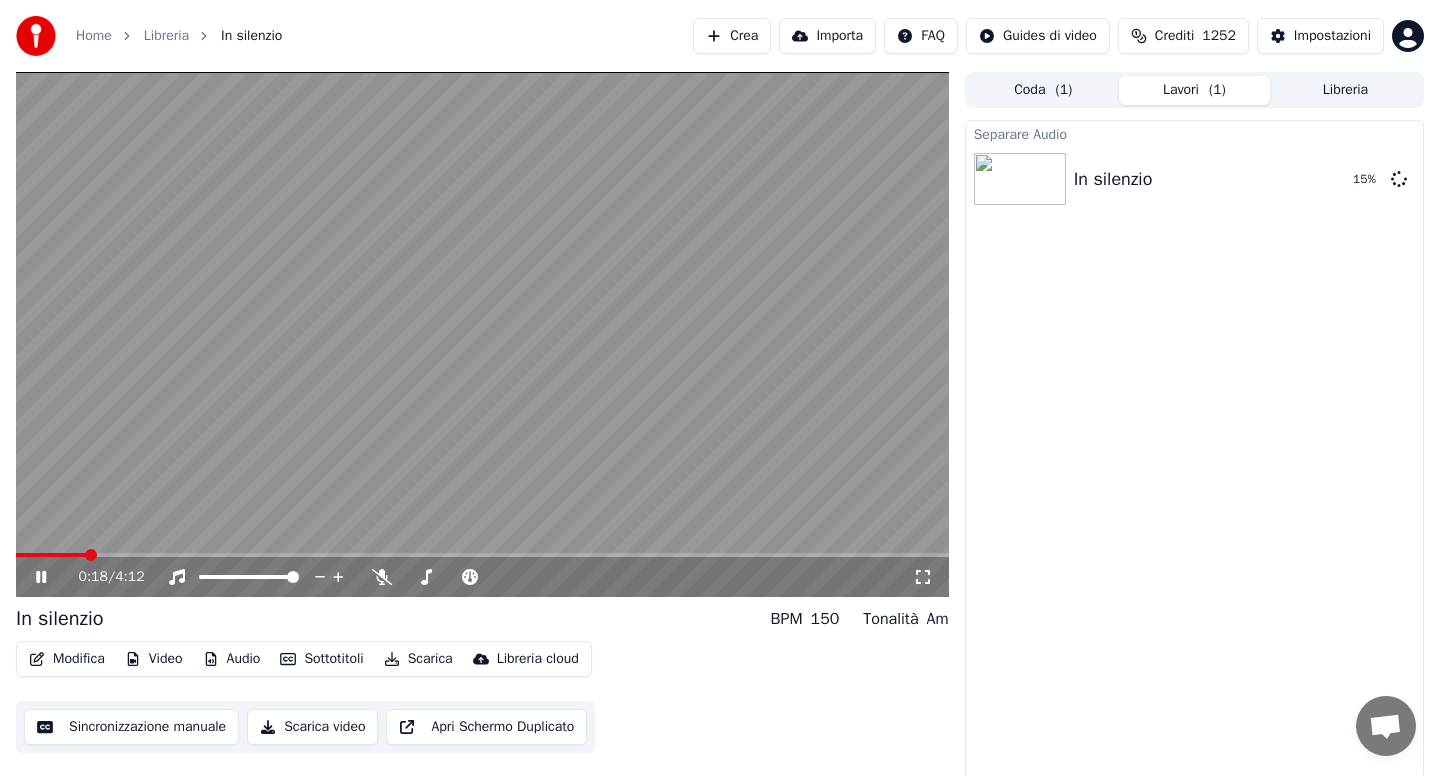 click on "Modifica" at bounding box center (67, 659) 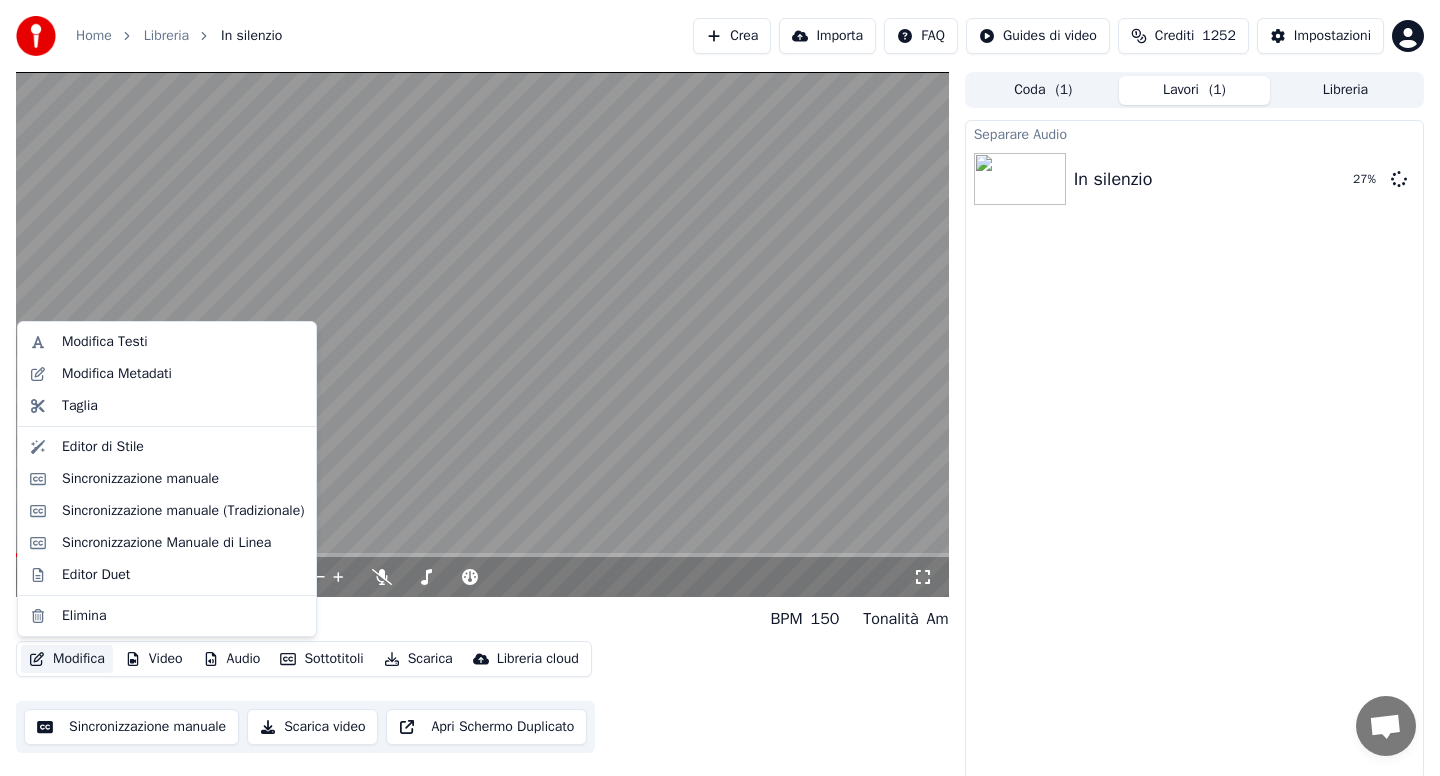 click at bounding box center [482, 334] 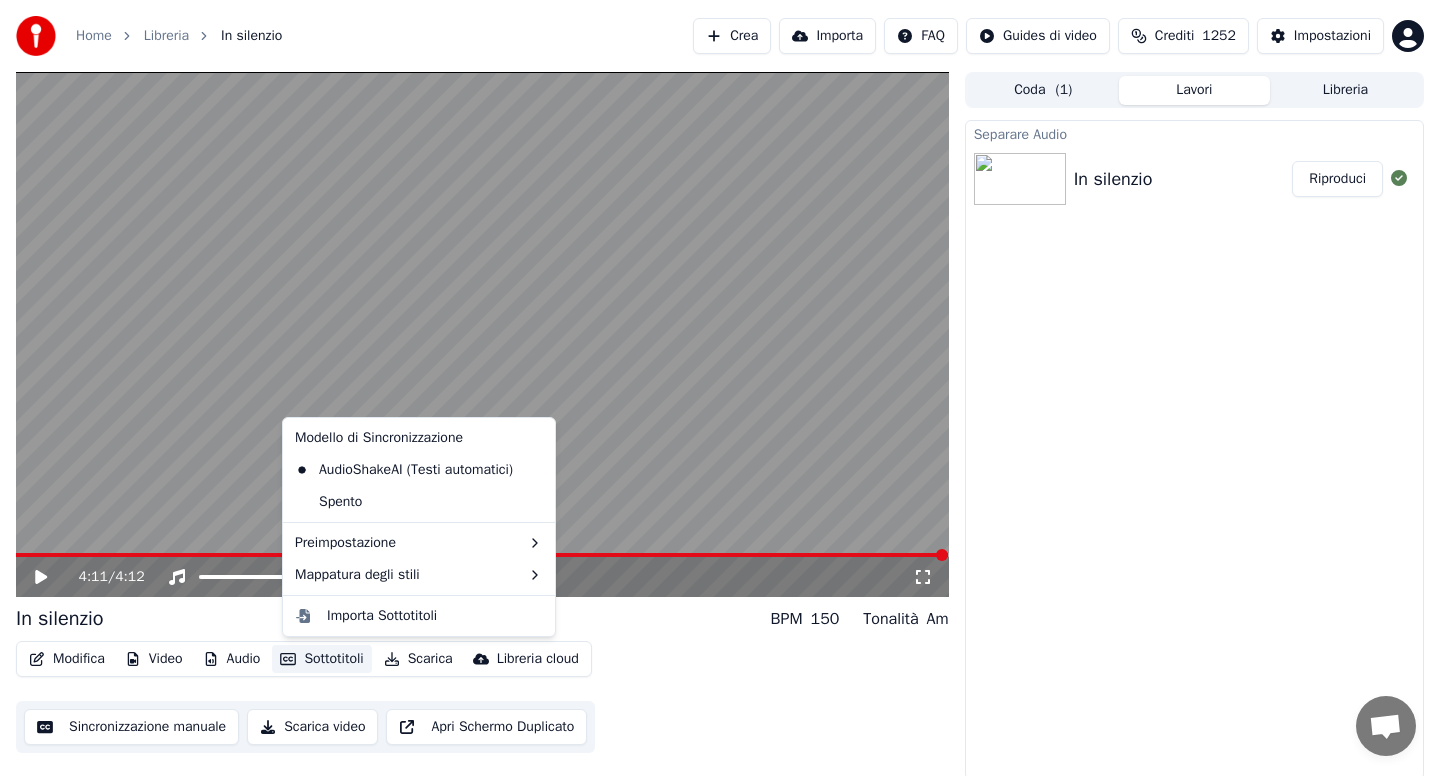click on "Sottotitoli" at bounding box center [321, 659] 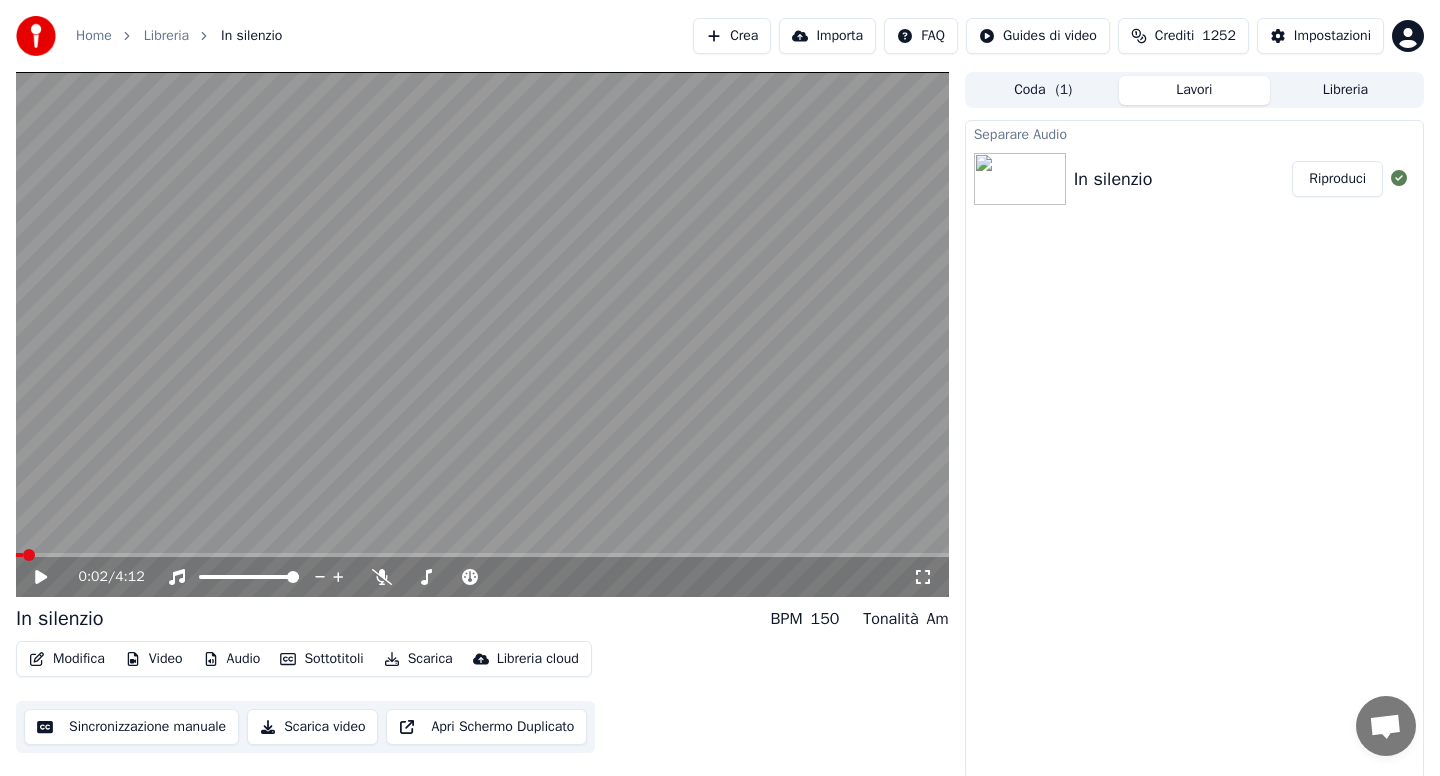 click 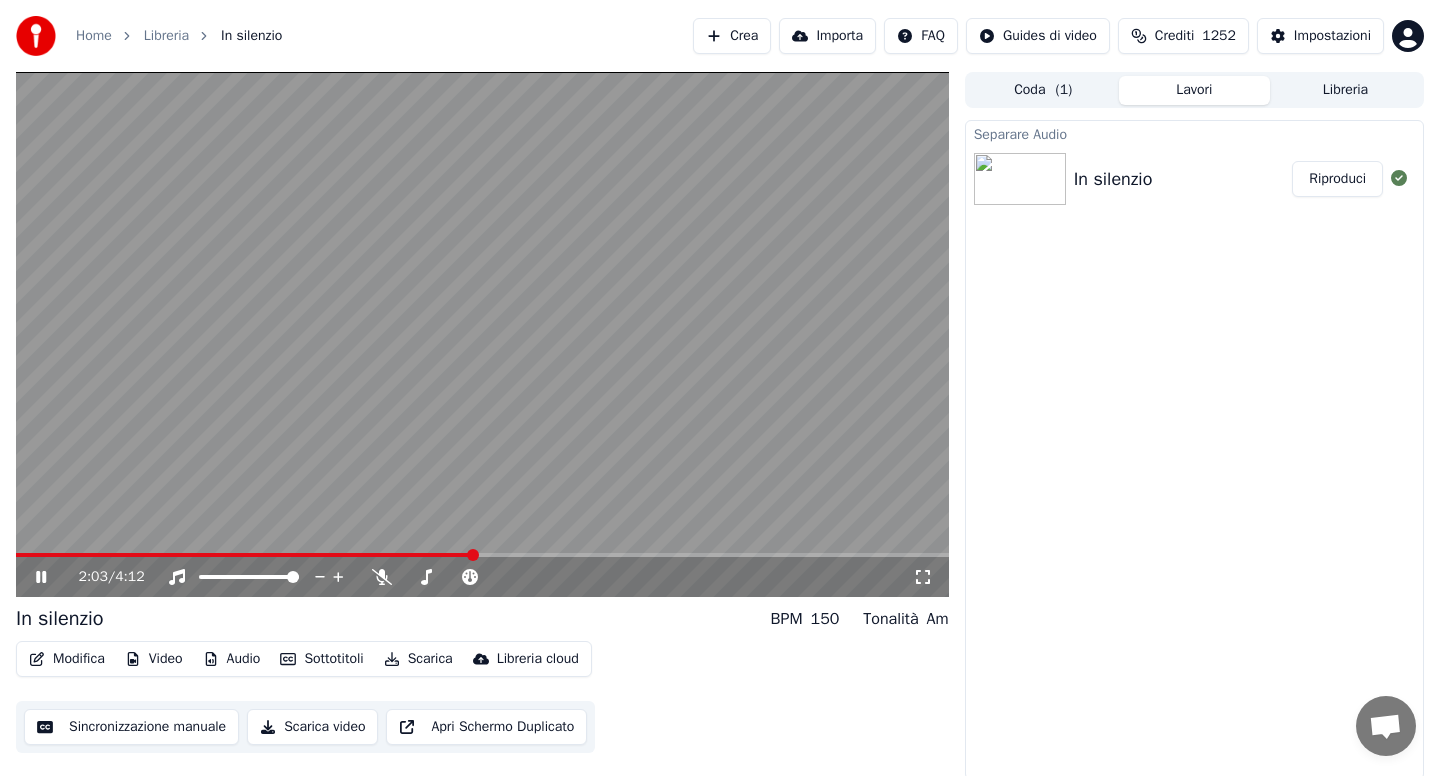 click on "Audio" at bounding box center (232, 659) 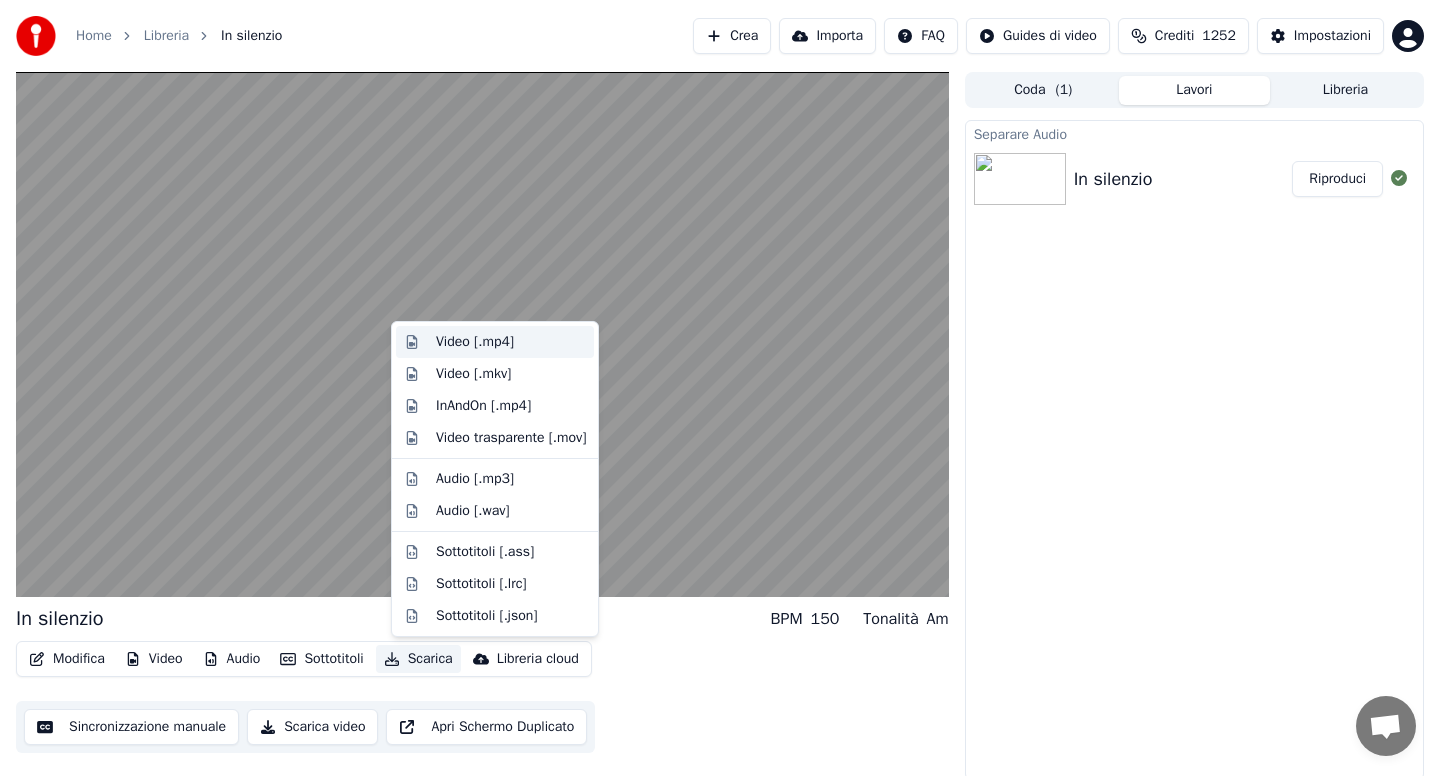 click on "Video [.mp4]" at bounding box center (475, 342) 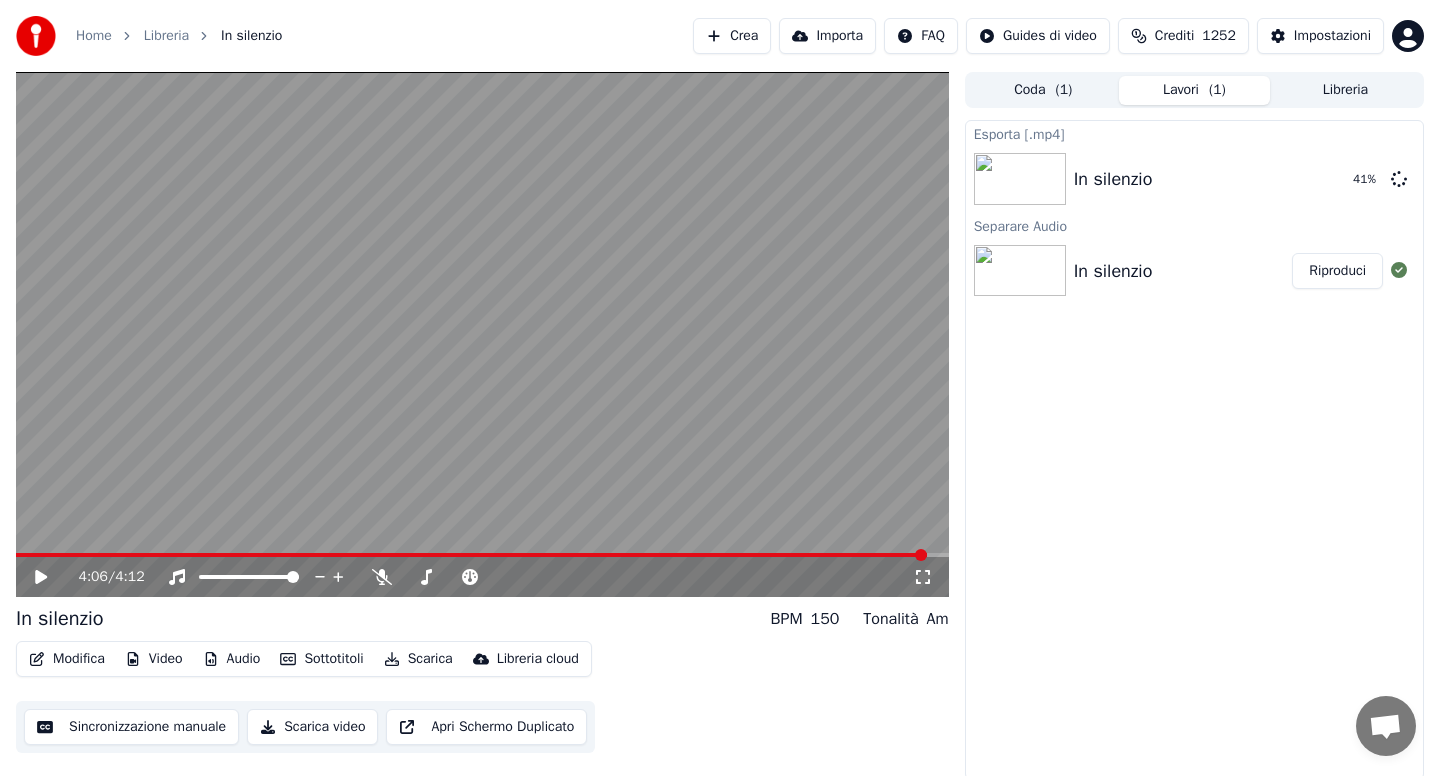 click on "Libreria" at bounding box center (1345, 90) 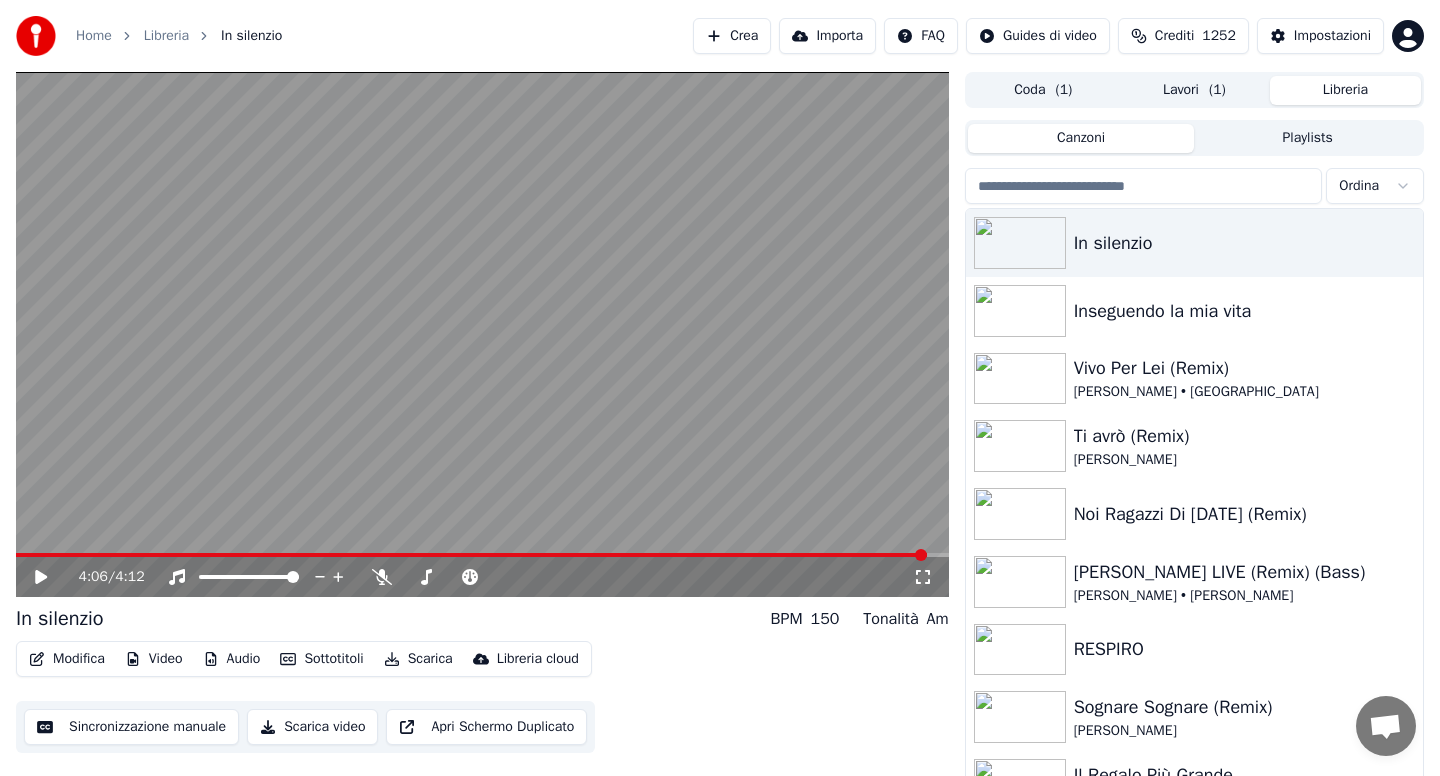 click at bounding box center [1144, 186] 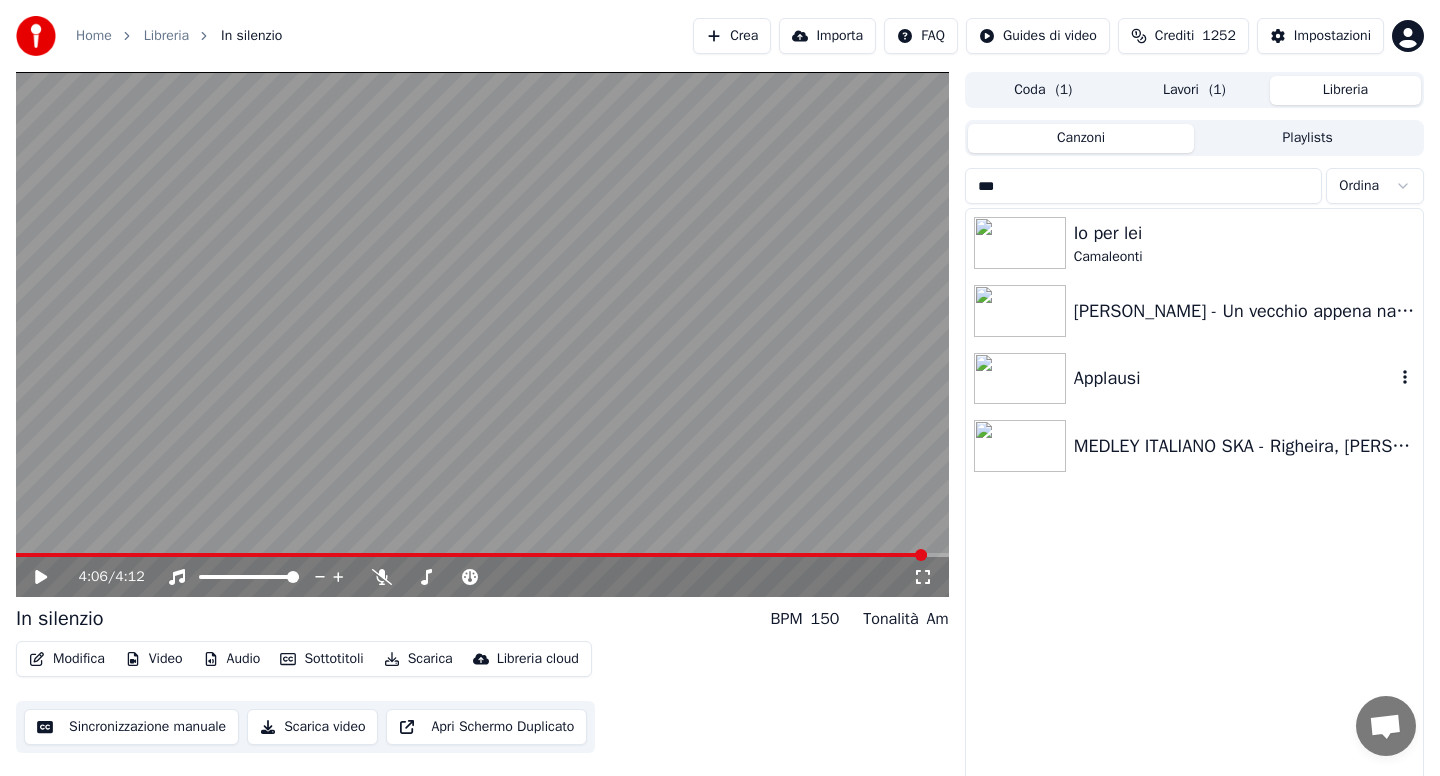type on "***" 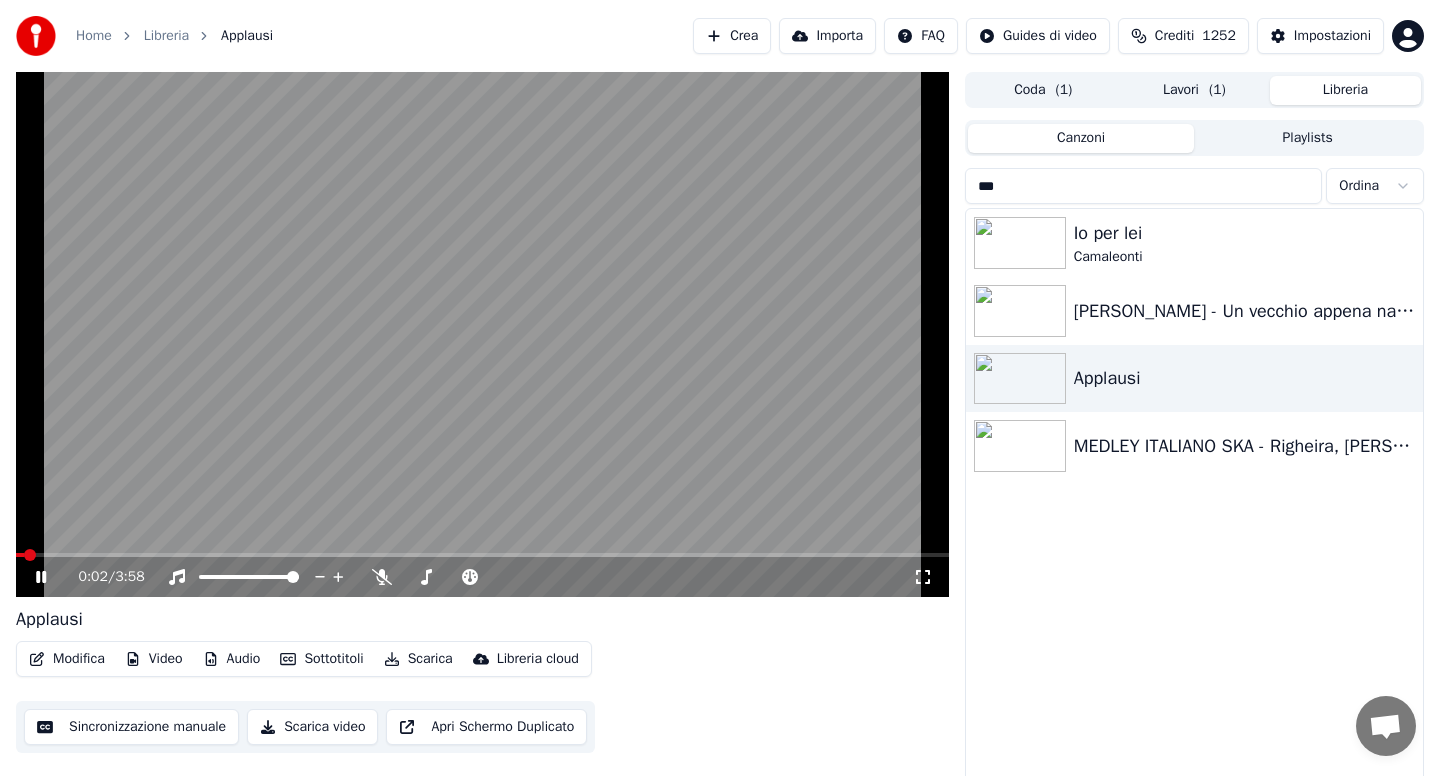 click on "Audio" at bounding box center [232, 659] 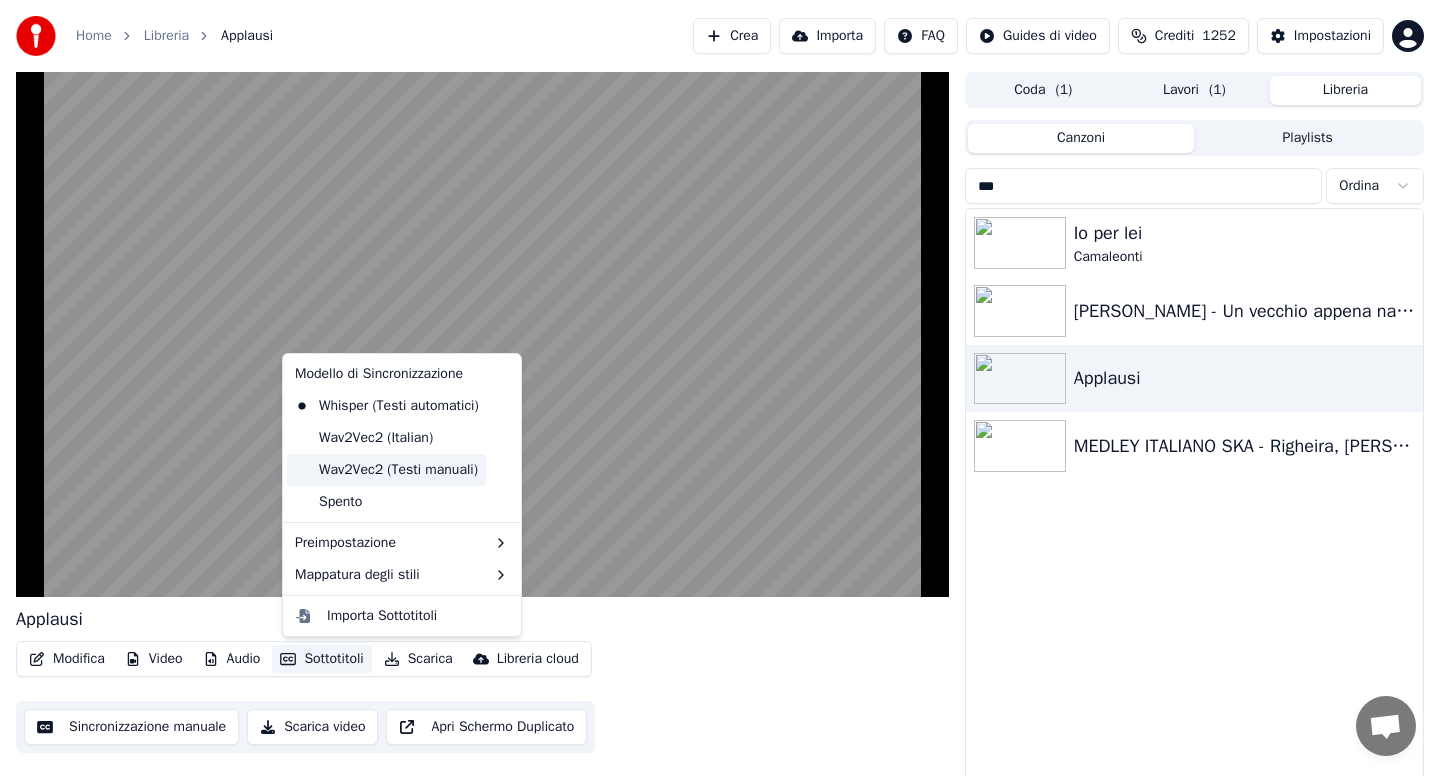 click on "Wav2Vec2 (Testi manuali)" at bounding box center [386, 470] 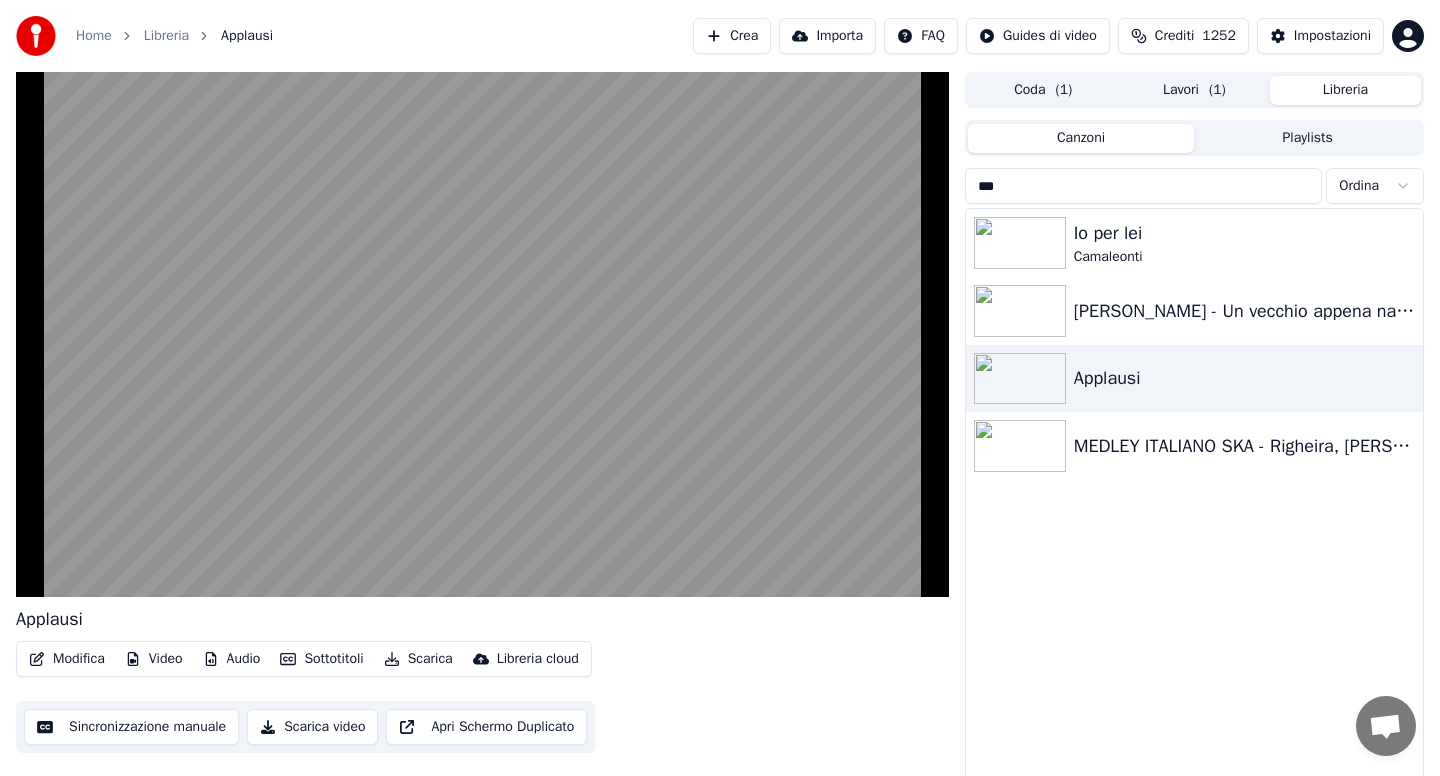click on "Scarica" at bounding box center (418, 659) 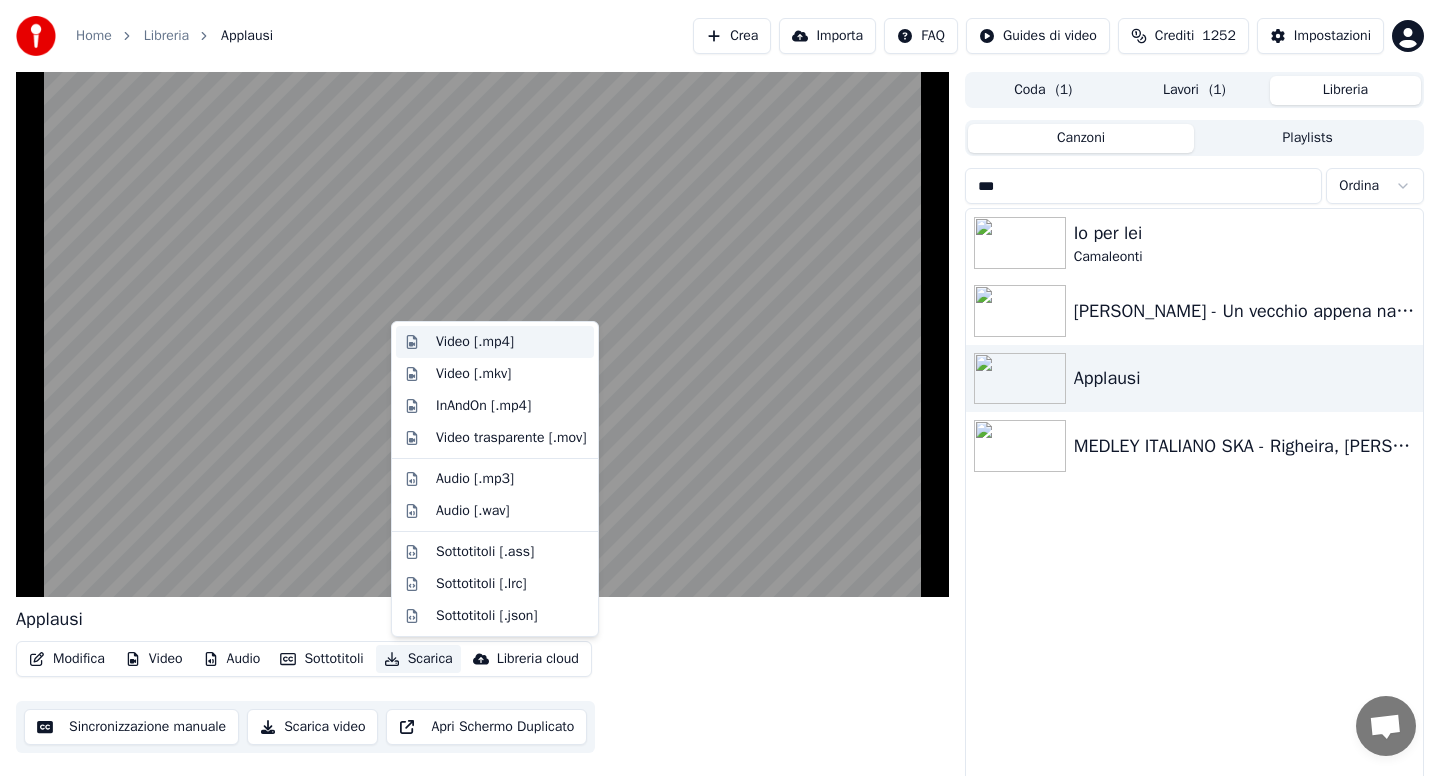 click on "Video [.mp4]" at bounding box center (475, 342) 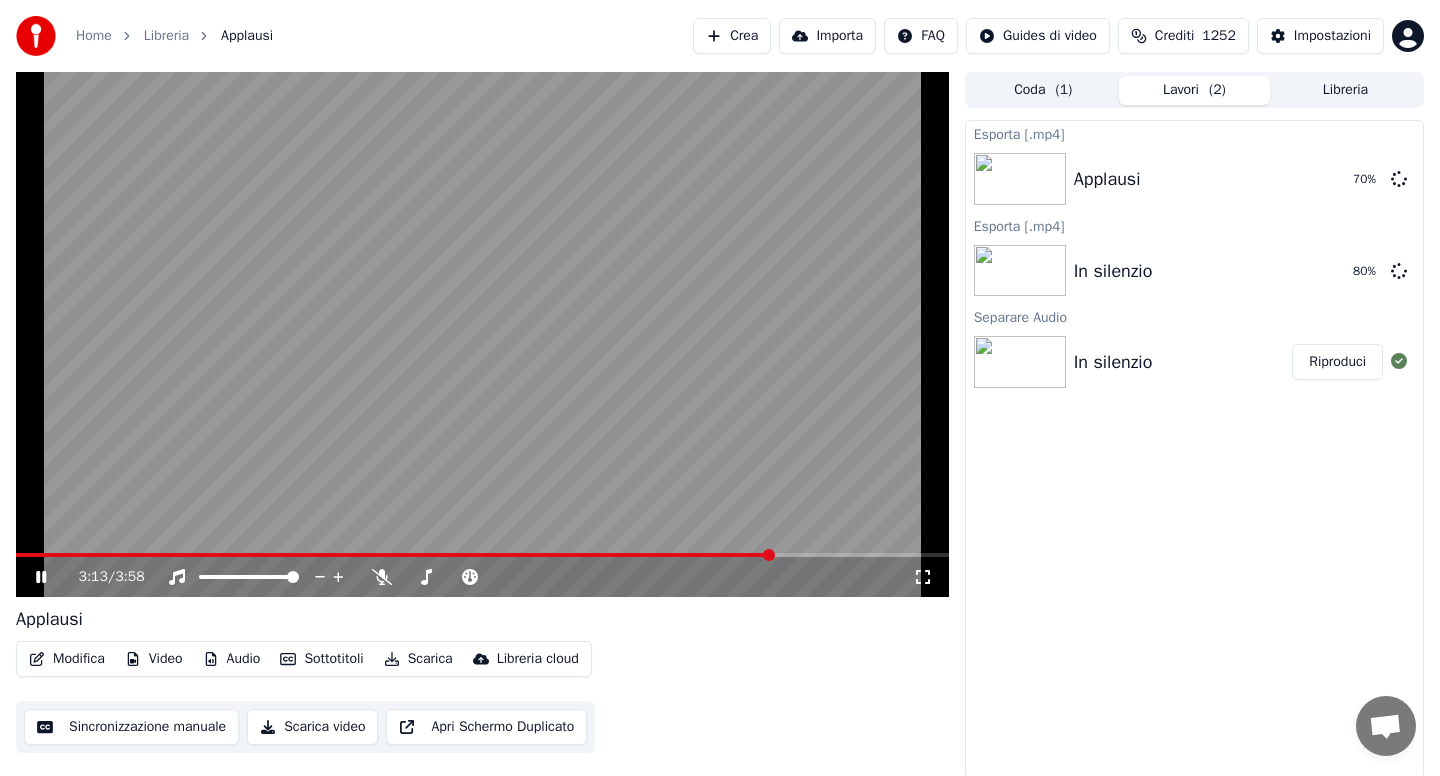 click 